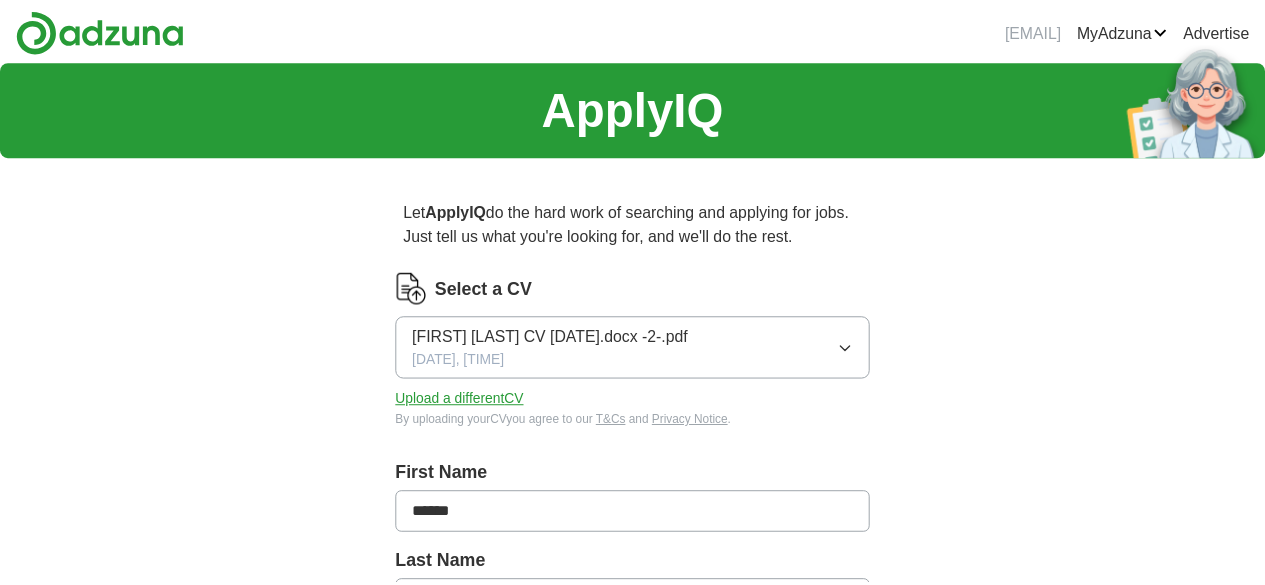 scroll, scrollTop: 0, scrollLeft: 0, axis: both 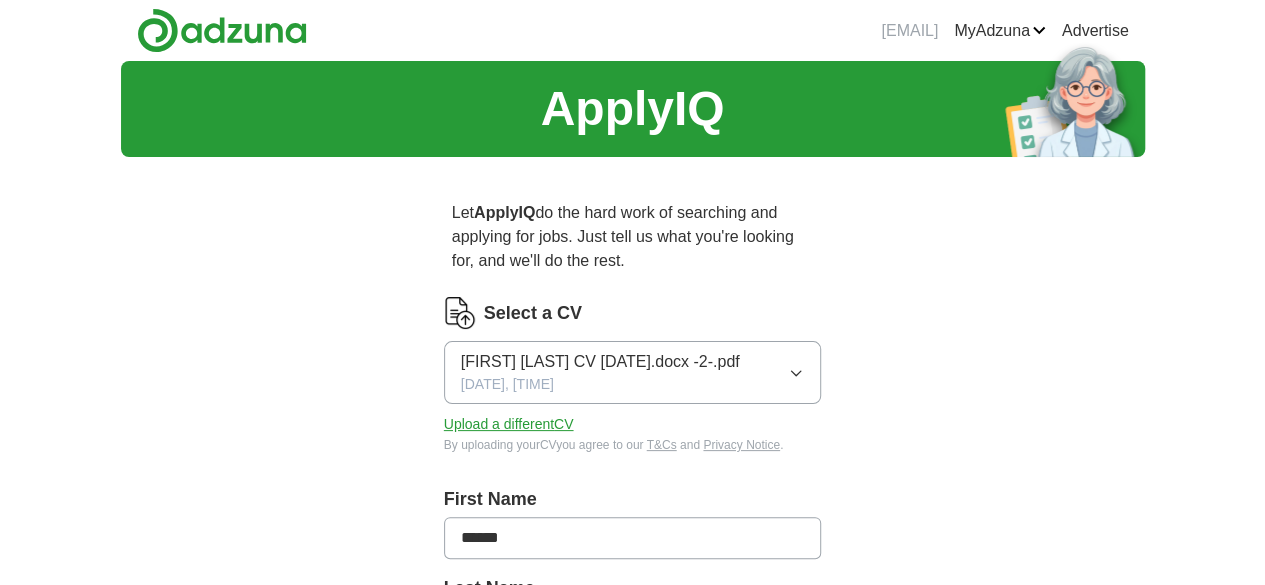click on "[FIRST] [LAST] CV [DATE].docx -2-.pdf [DATE], [TIME]" at bounding box center [633, 372] 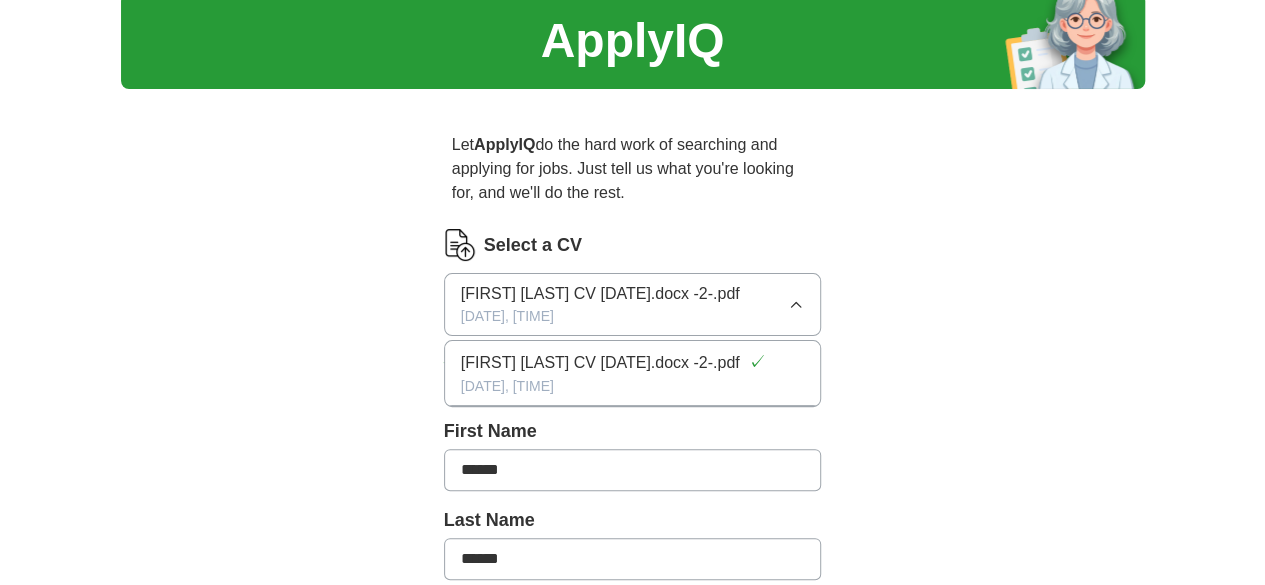 scroll, scrollTop: 52, scrollLeft: 0, axis: vertical 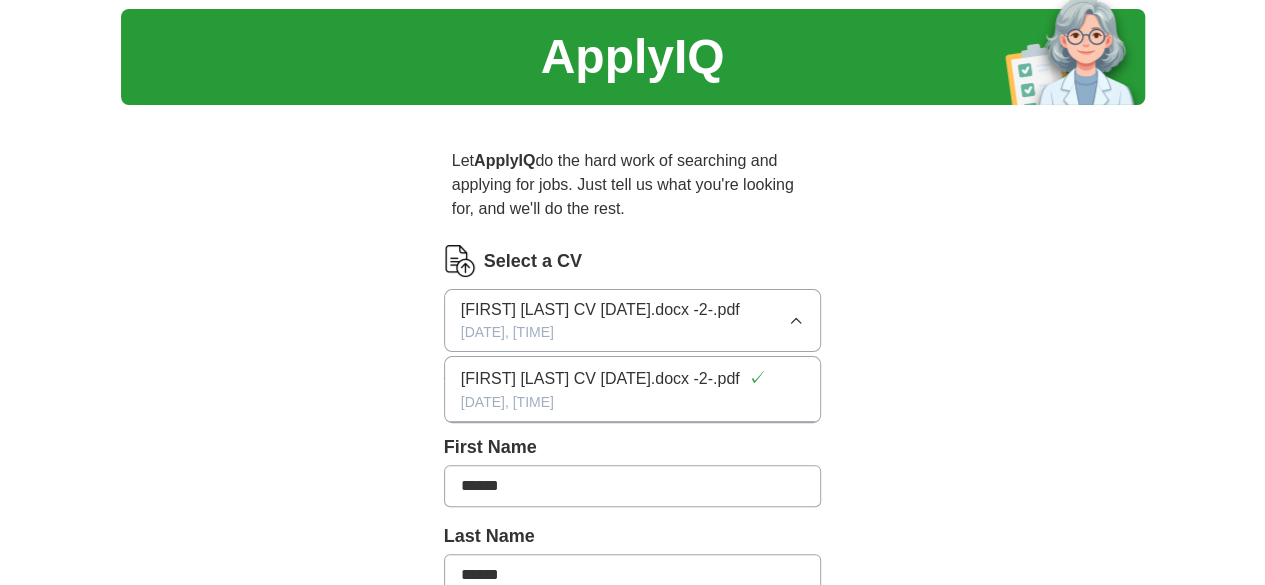 click 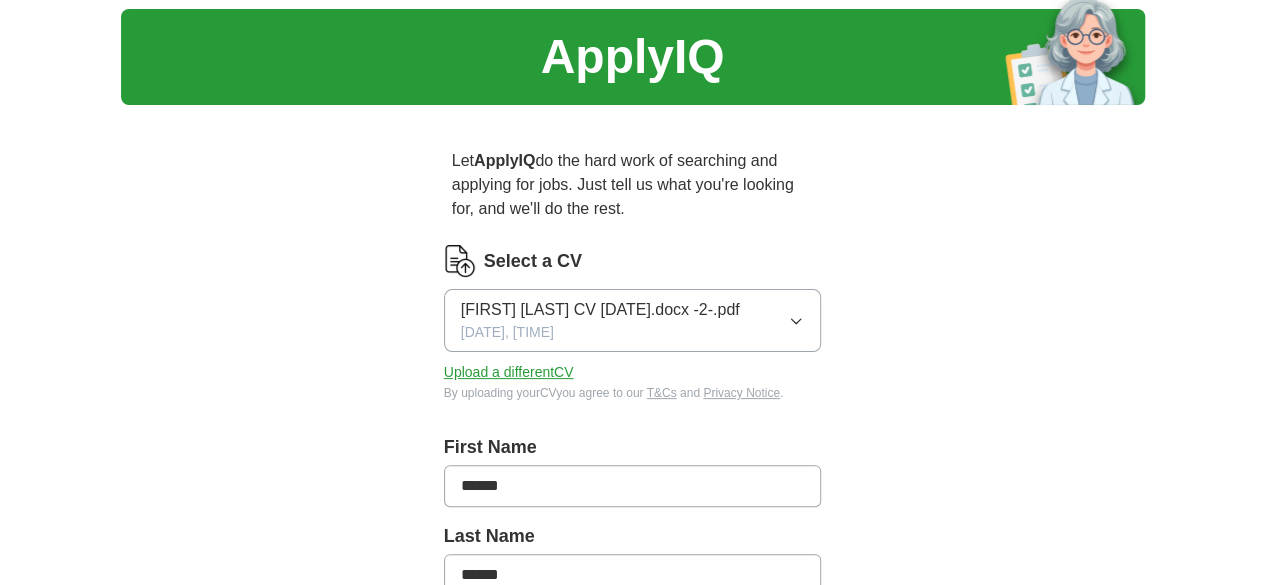 click on "Upload a different  CV" at bounding box center [509, 372] 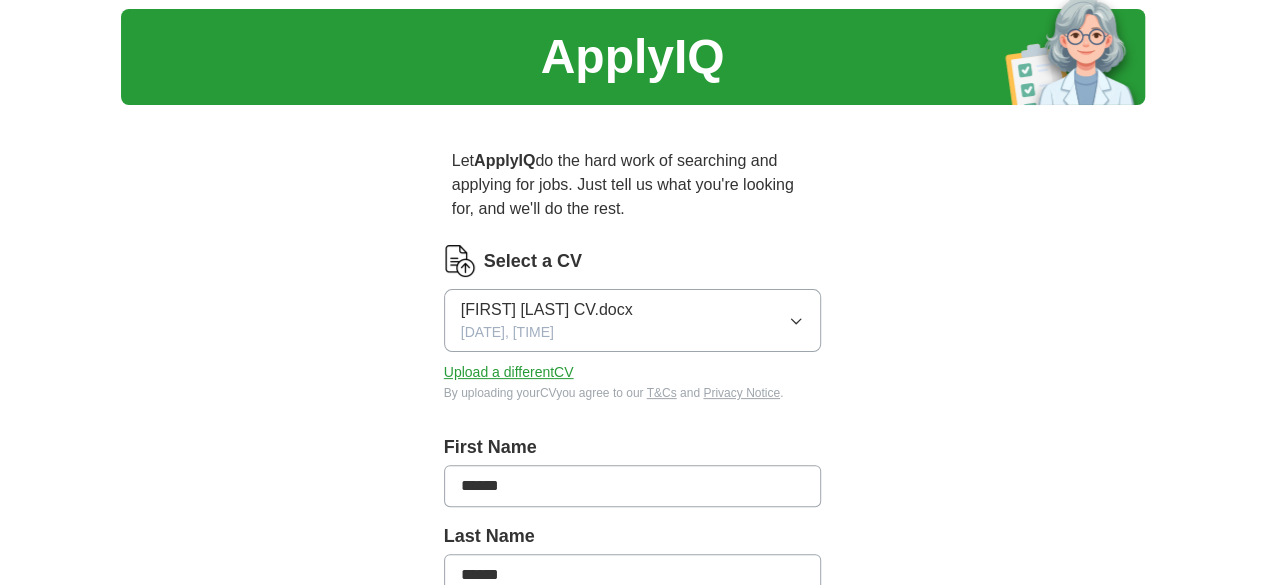 click 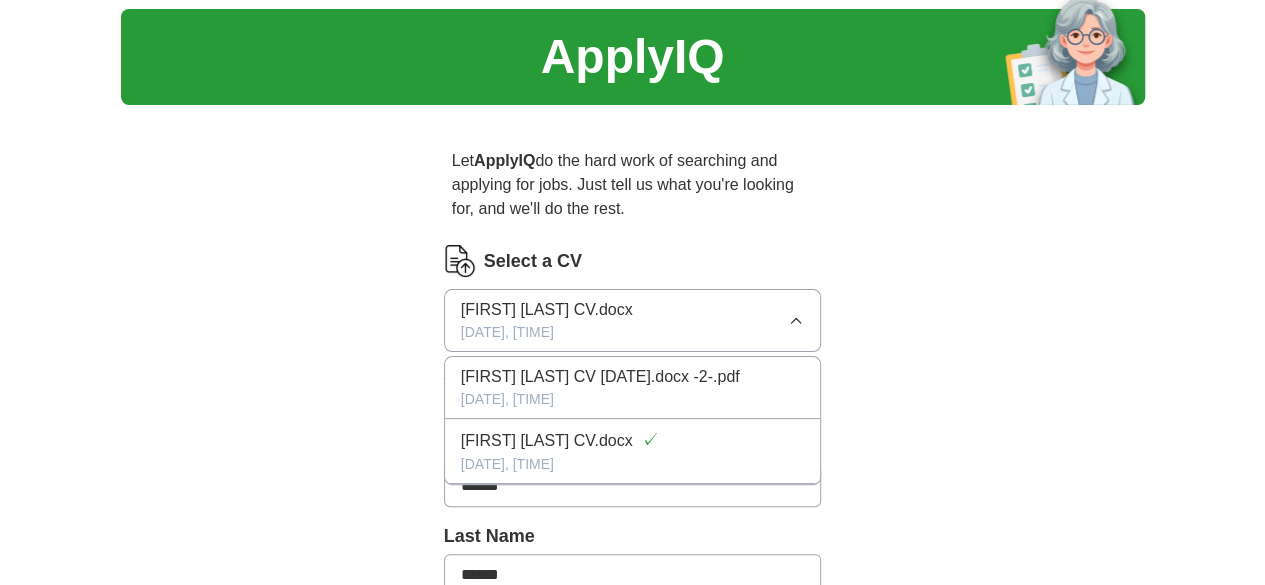 click 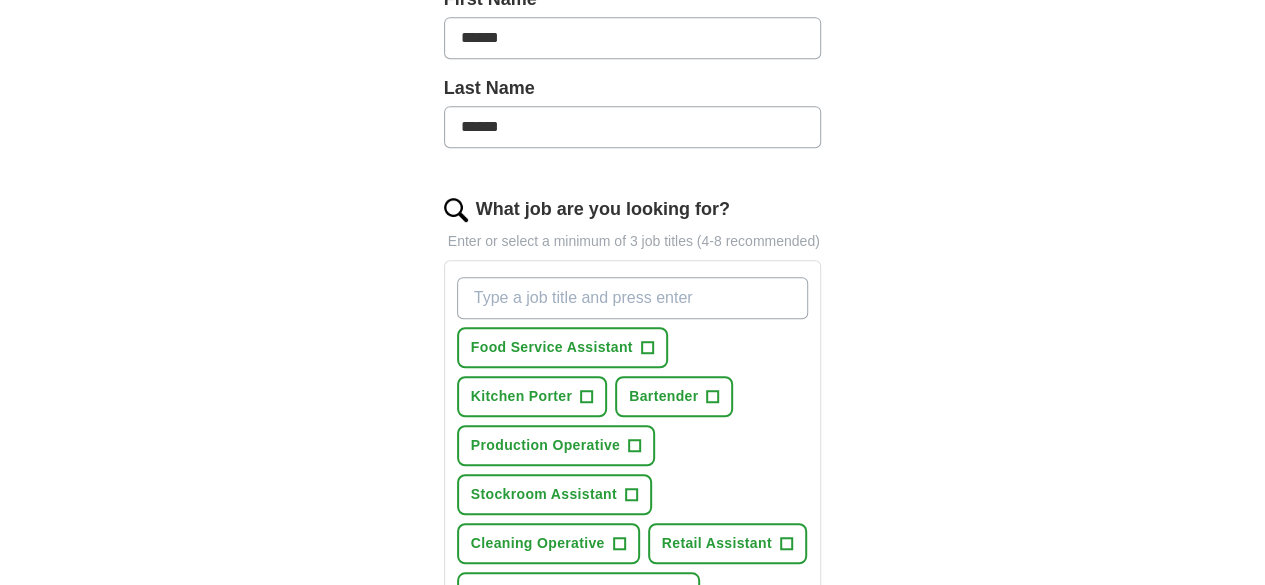 scroll, scrollTop: 503, scrollLeft: 0, axis: vertical 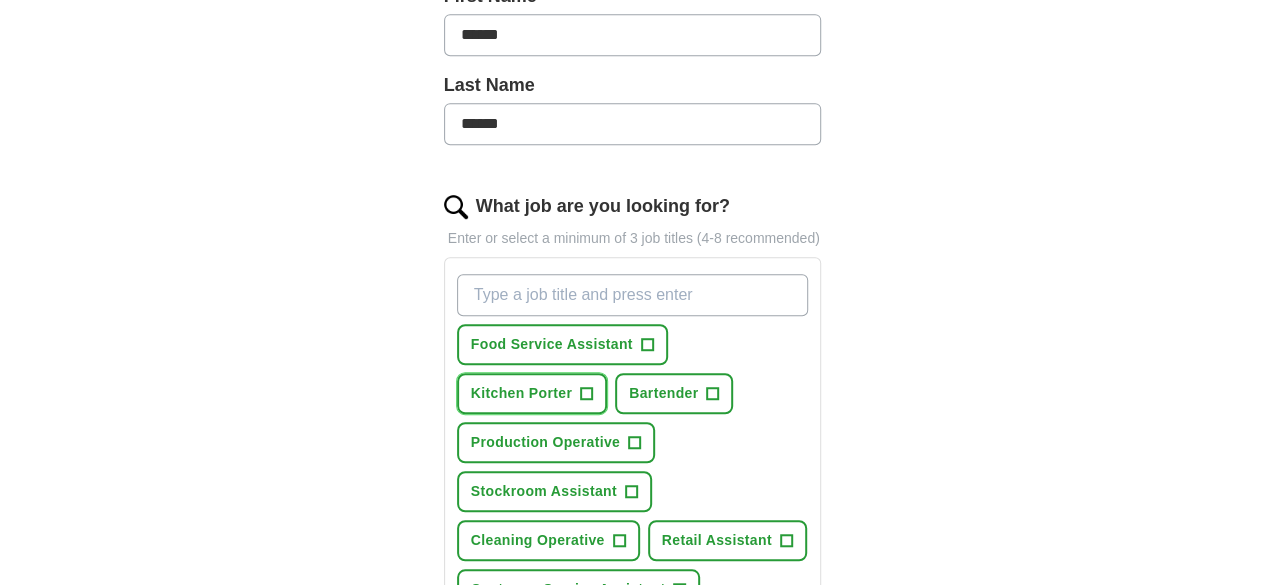 click on "+" at bounding box center (587, 394) 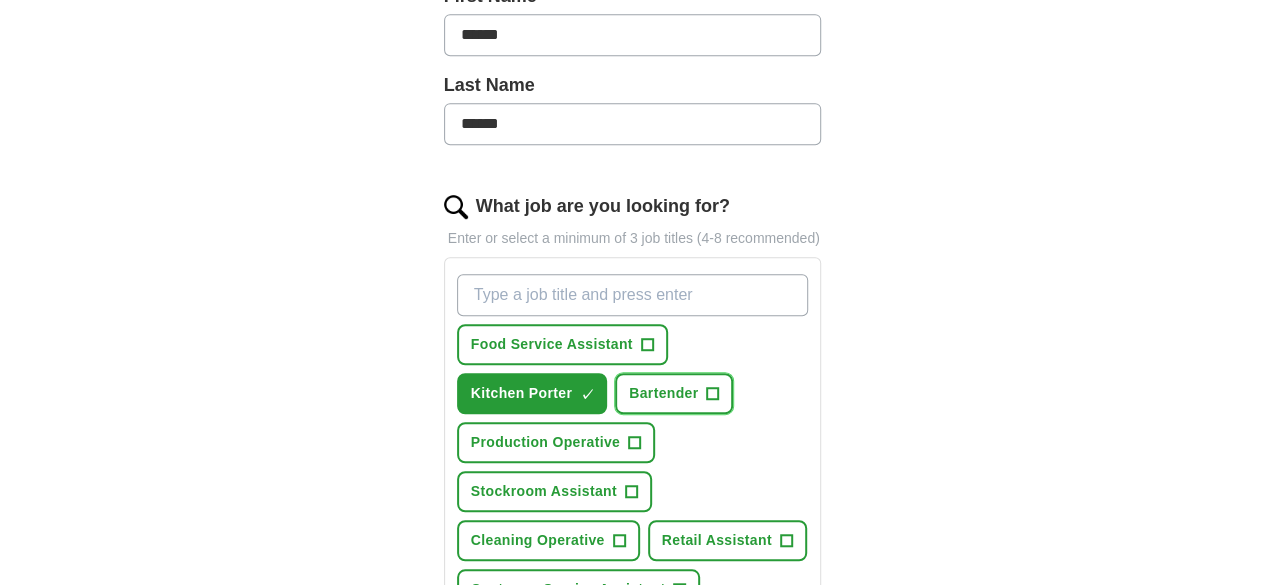 click on "+" at bounding box center [713, 394] 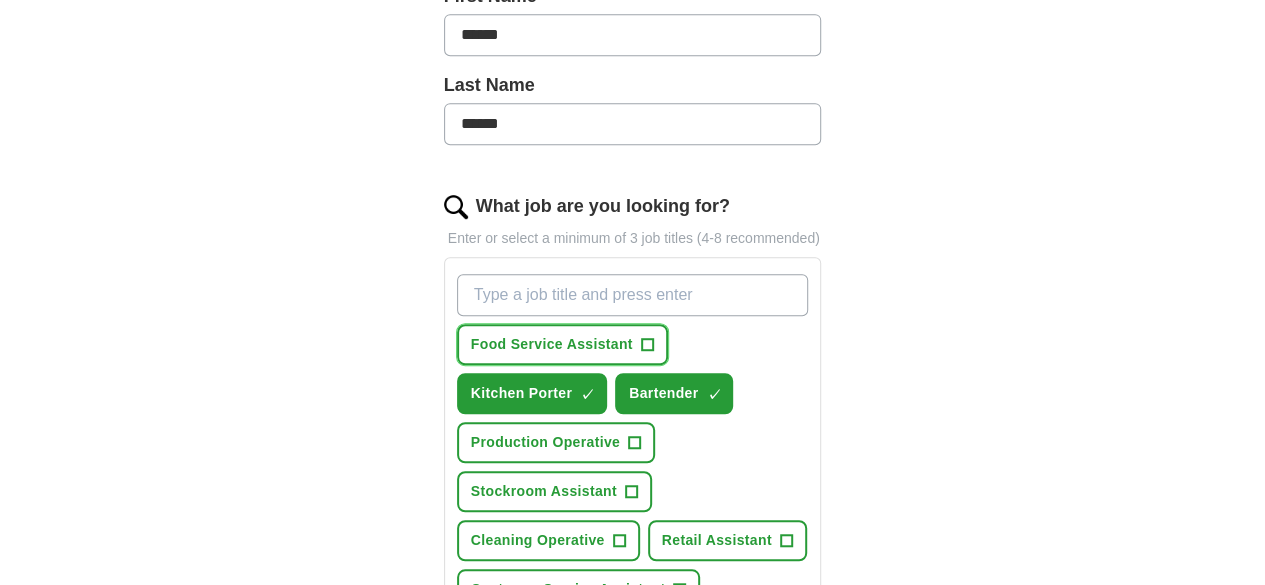 click on "Food Service Assistant +" at bounding box center [562, 344] 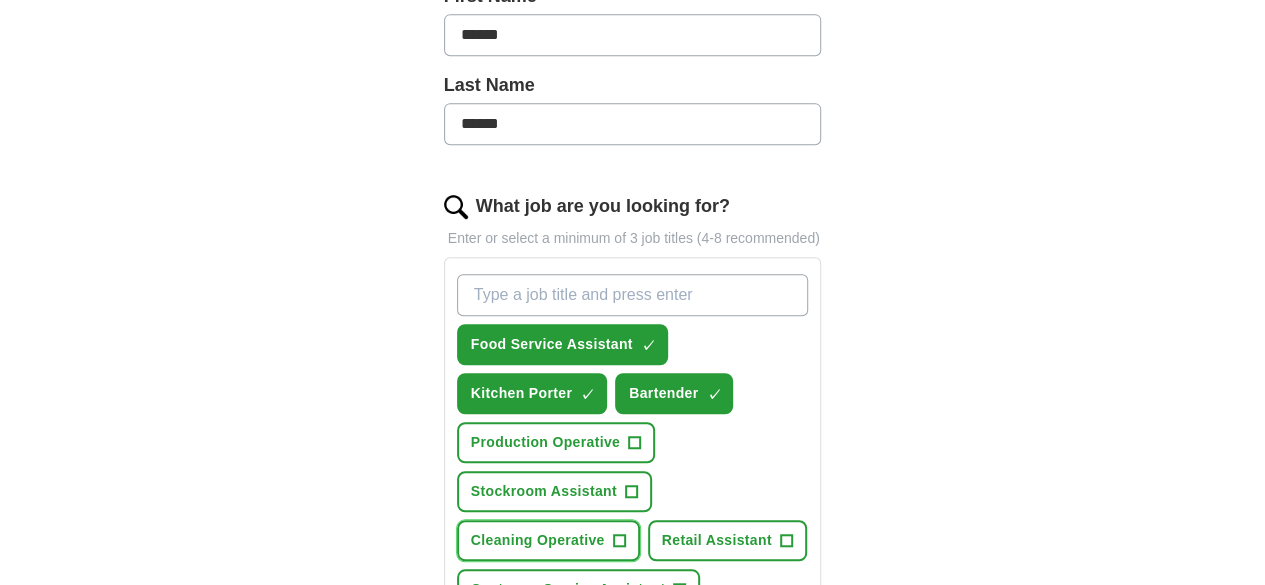 click on "Cleaning Operative" at bounding box center (538, 540) 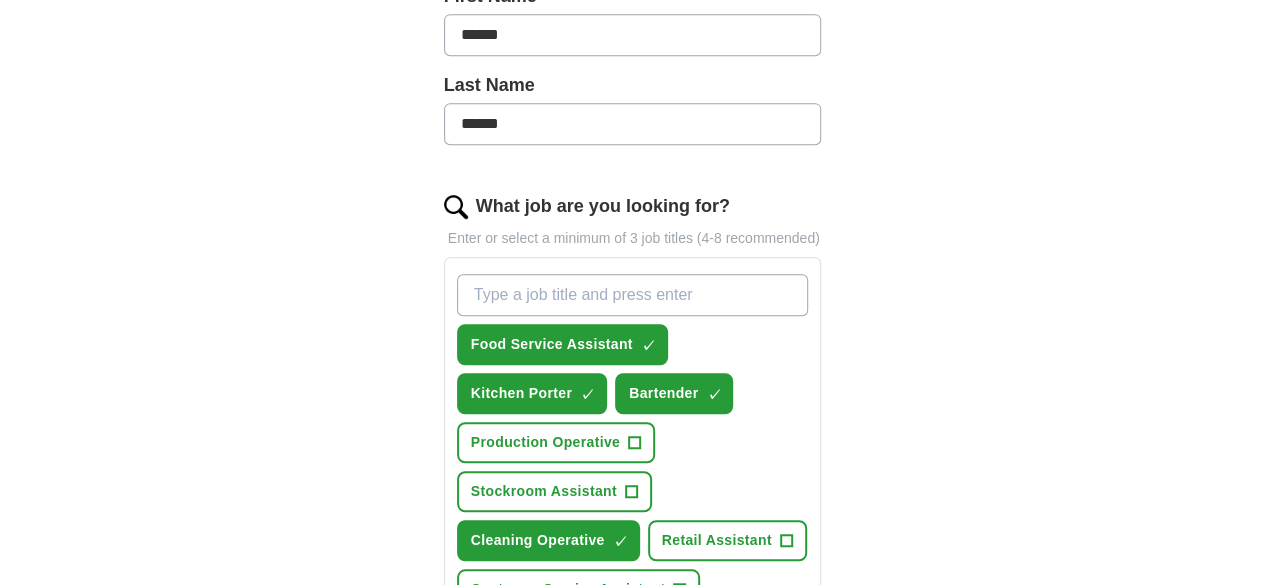 click on "Cleaner +" at bounding box center (508, 638) 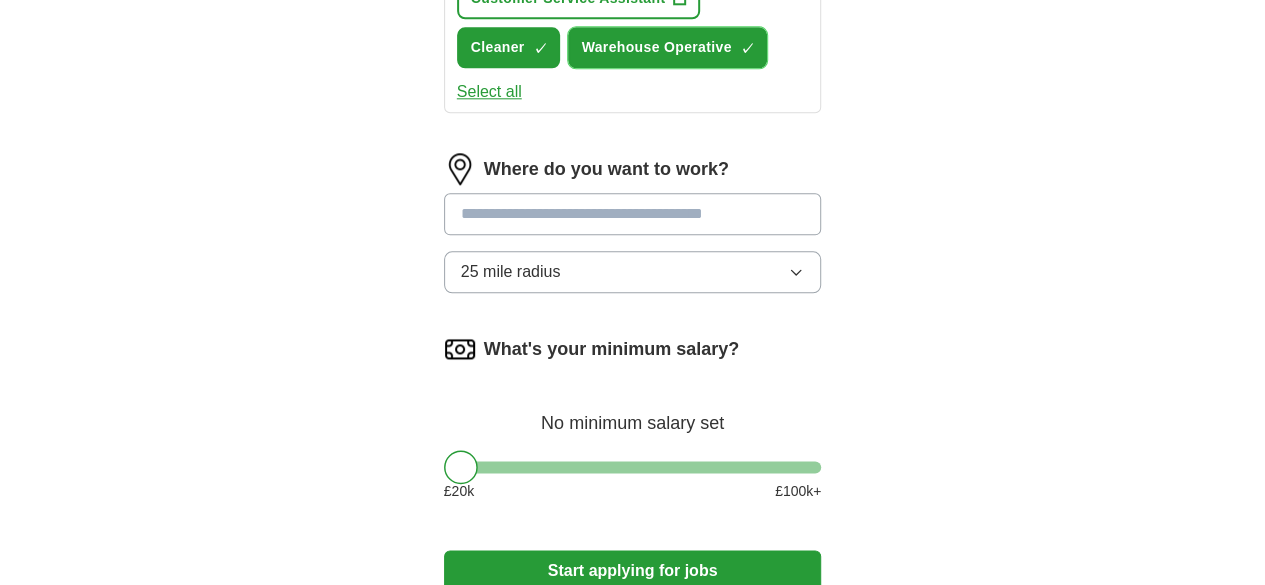 scroll, scrollTop: 1164, scrollLeft: 0, axis: vertical 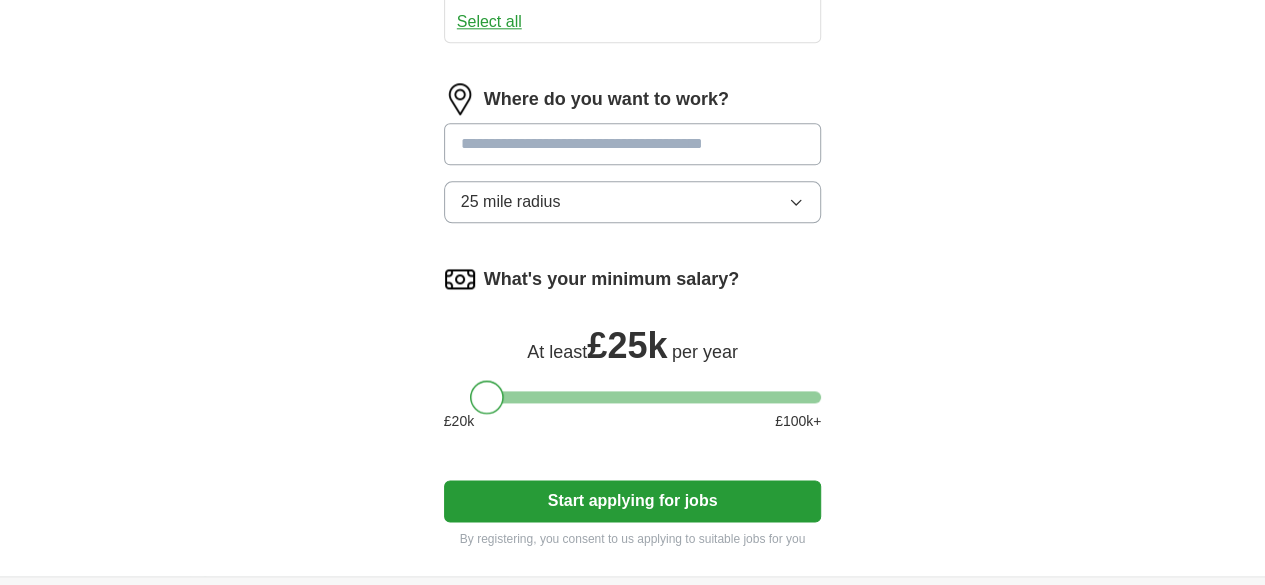 drag, startPoint x: 420, startPoint y: 279, endPoint x: 446, endPoint y: 287, distance: 27.202942 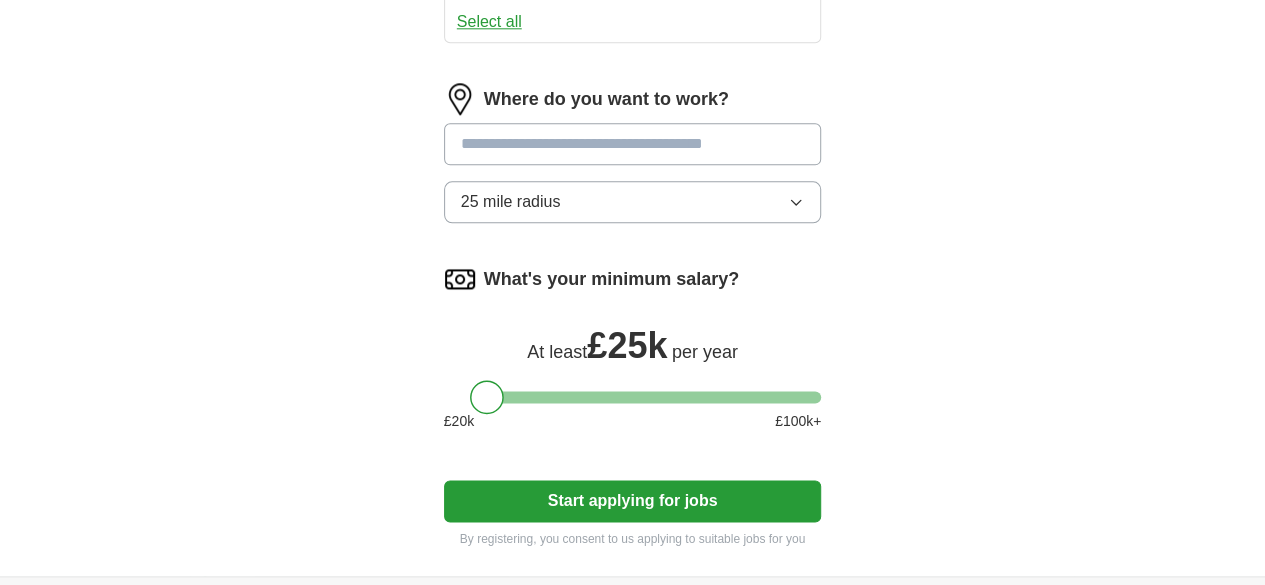 click on "Start applying for jobs" at bounding box center (633, 501) 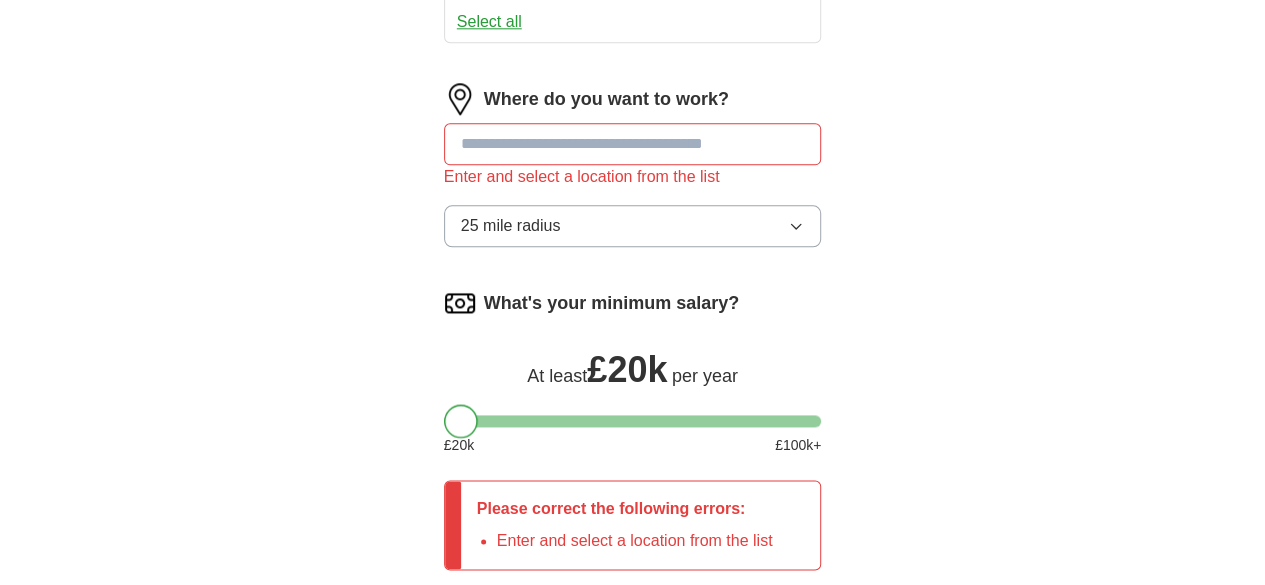 drag, startPoint x: 456, startPoint y: 283, endPoint x: 343, endPoint y: 289, distance: 113.15918 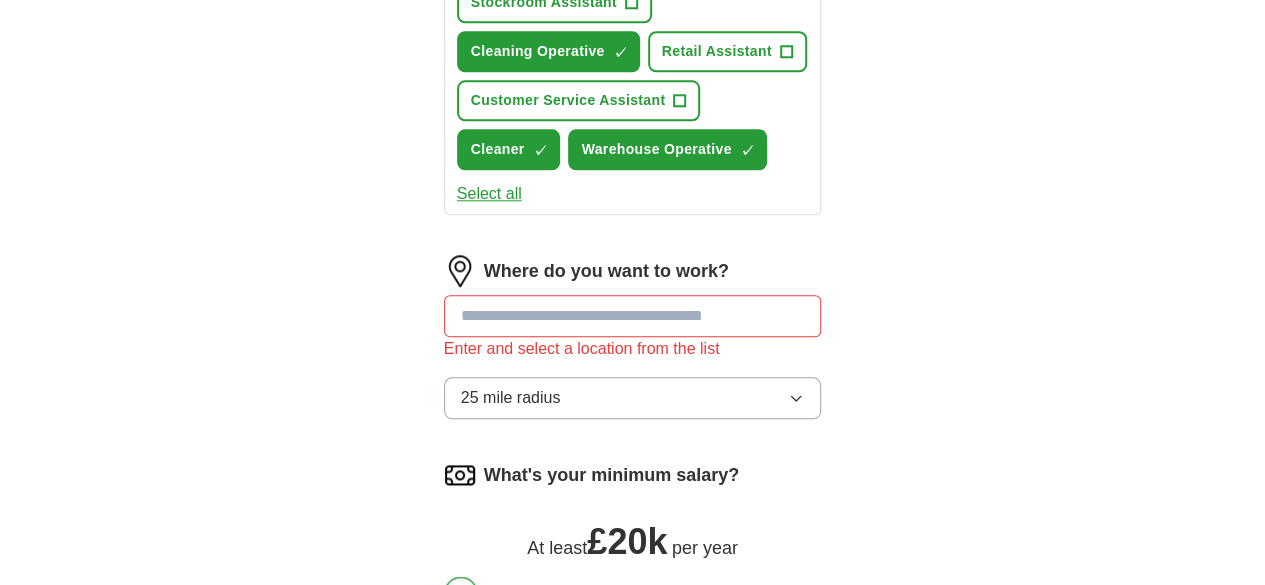 scroll, scrollTop: 990, scrollLeft: 0, axis: vertical 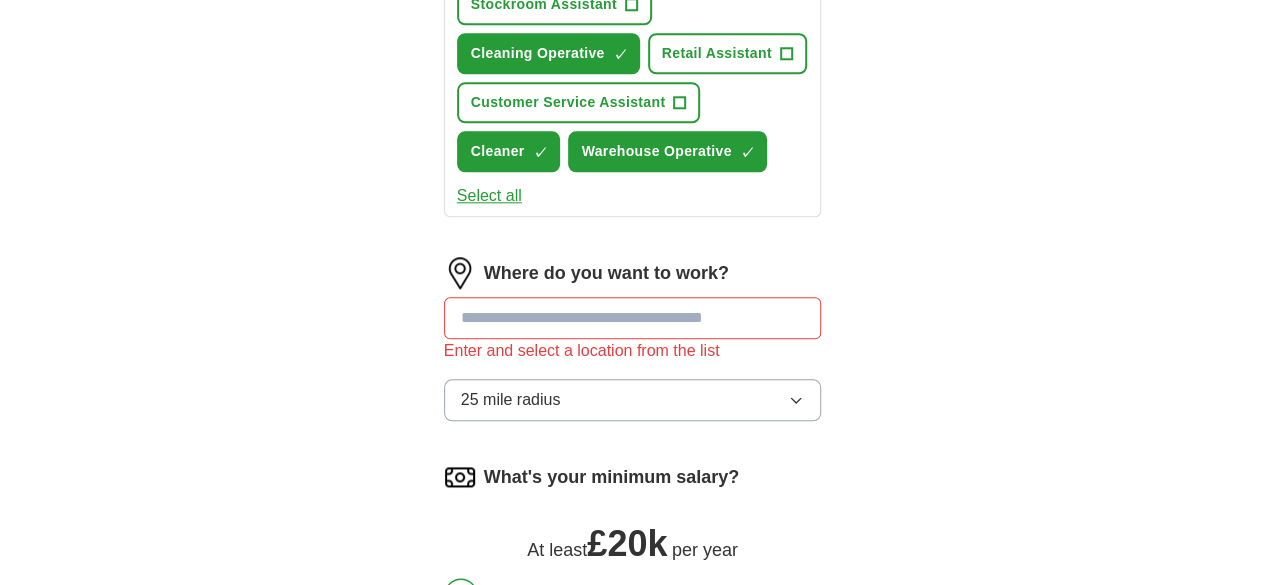 click at bounding box center (633, 318) 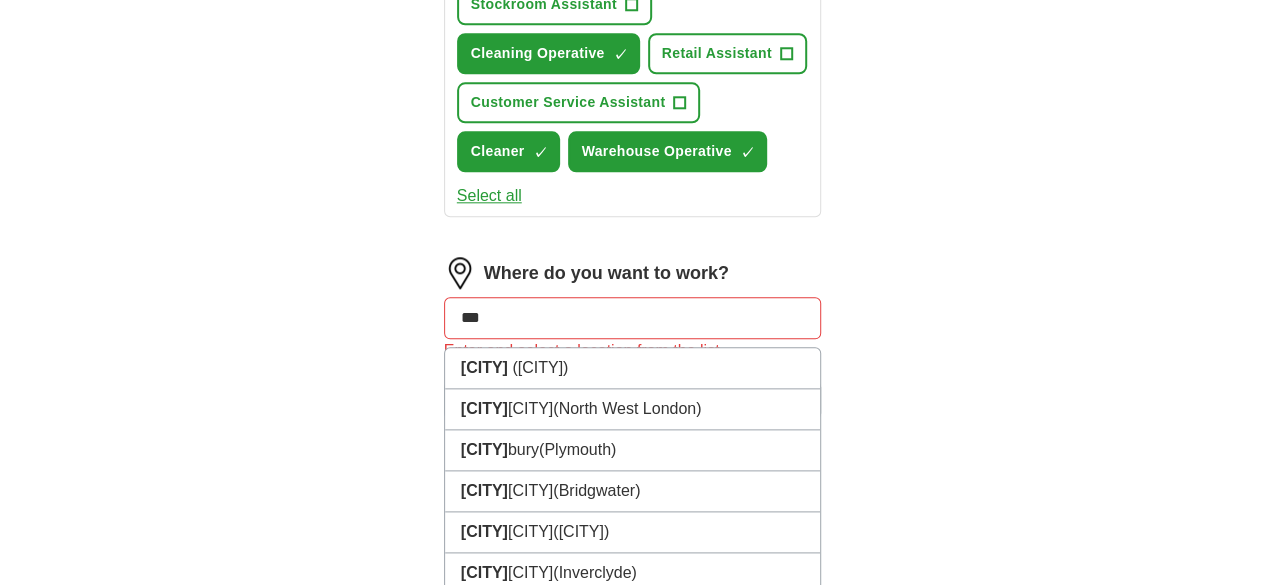 type on "****" 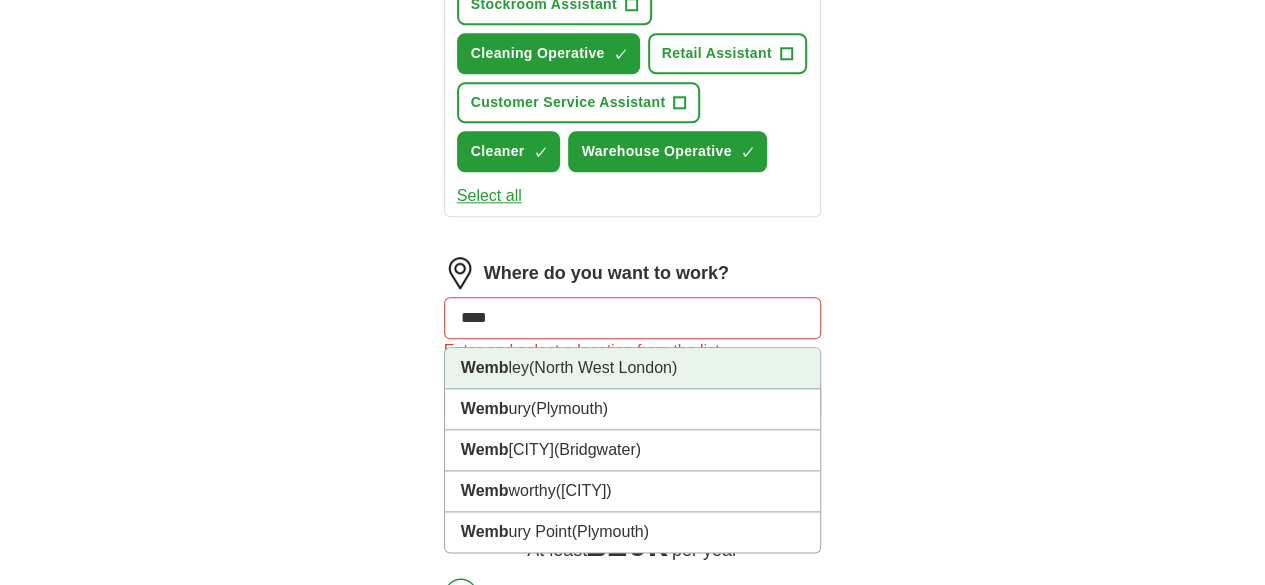 click on "(North West London)" at bounding box center [603, 367] 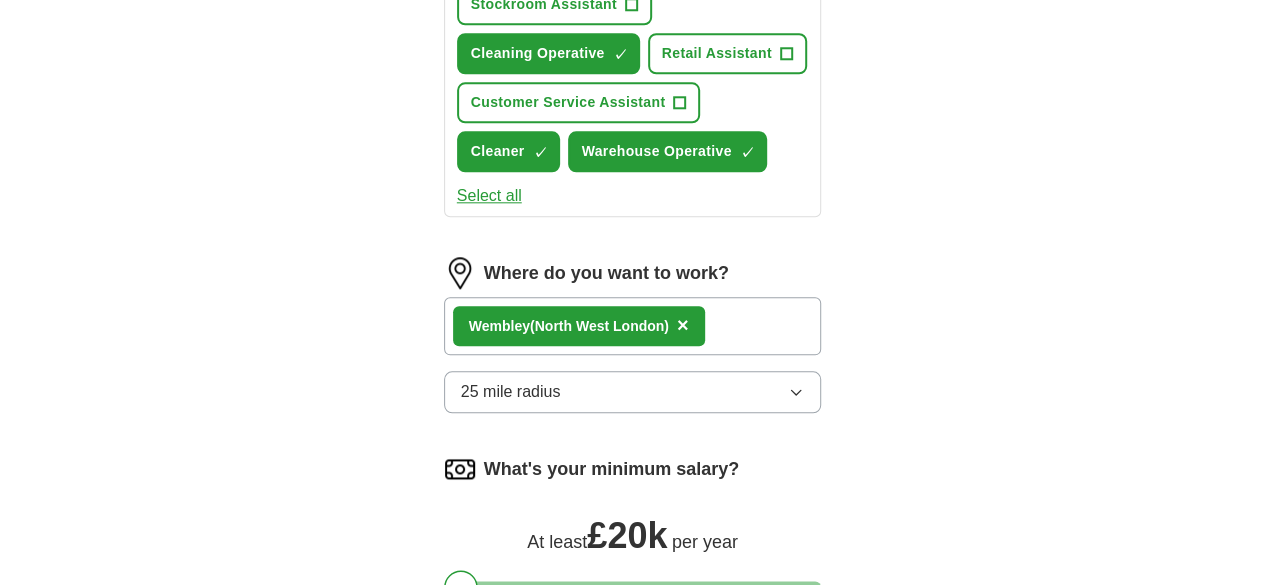 scroll, scrollTop: 1191, scrollLeft: 0, axis: vertical 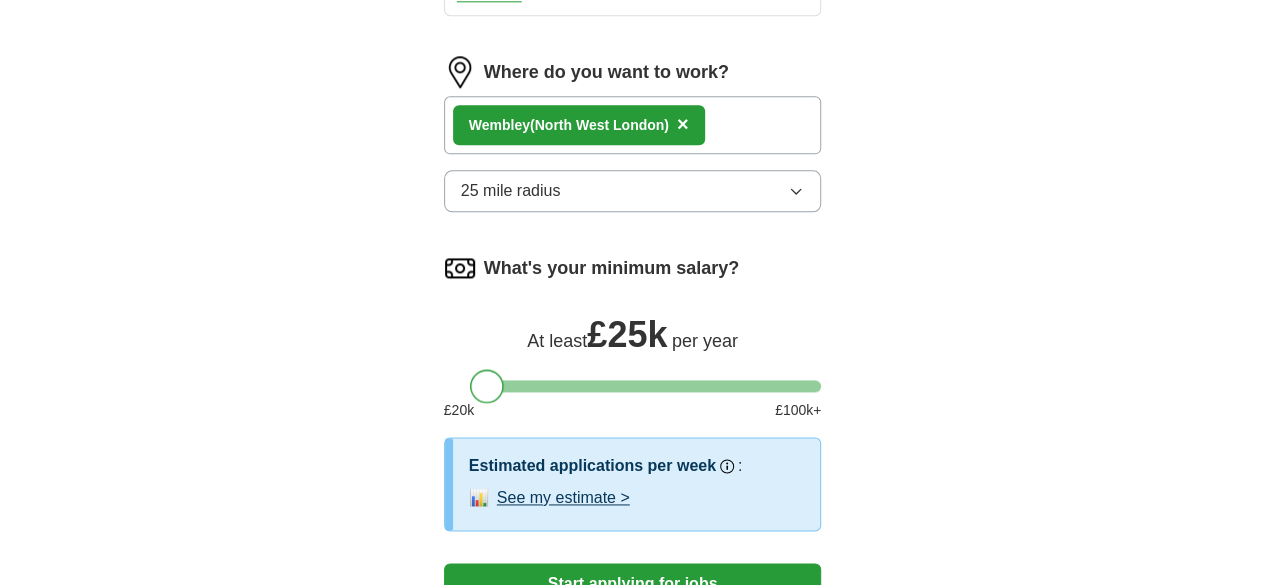 drag, startPoint x: 430, startPoint y: 260, endPoint x: 455, endPoint y: 265, distance: 25.495098 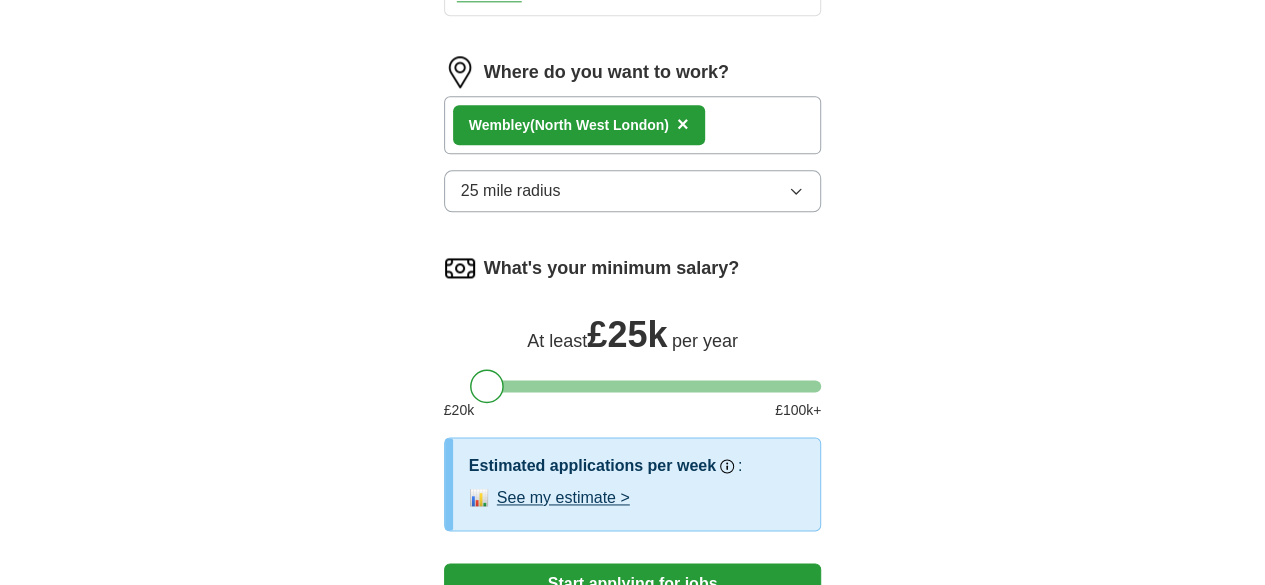 click on "Start applying for jobs" at bounding box center [633, 584] 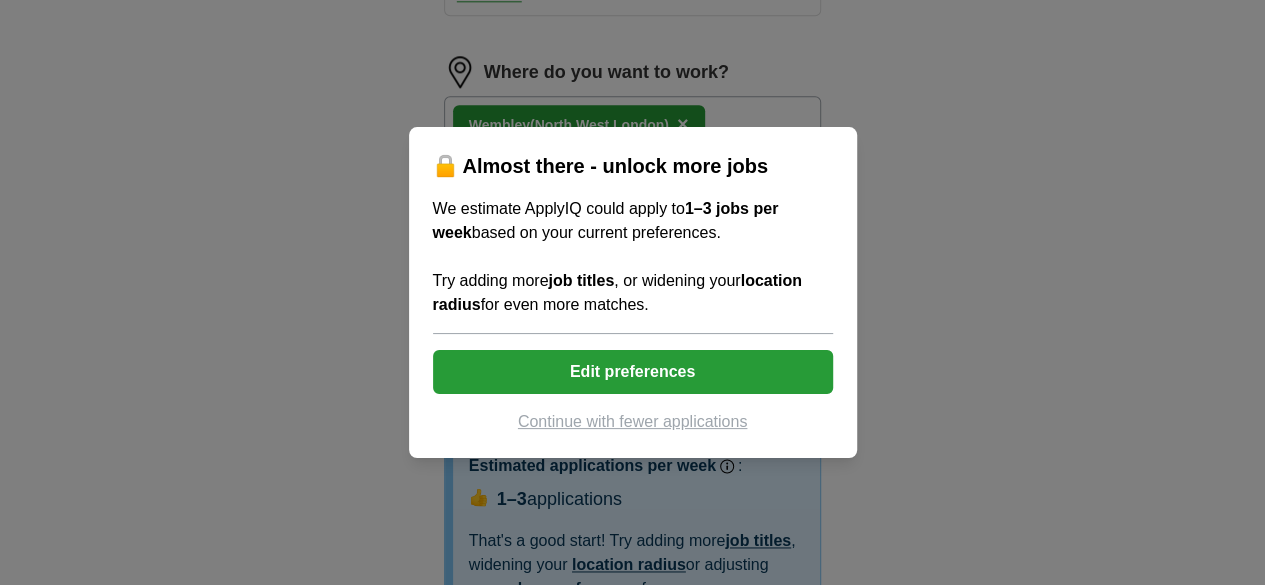 click on "Continue with fewer applications" at bounding box center [633, 422] 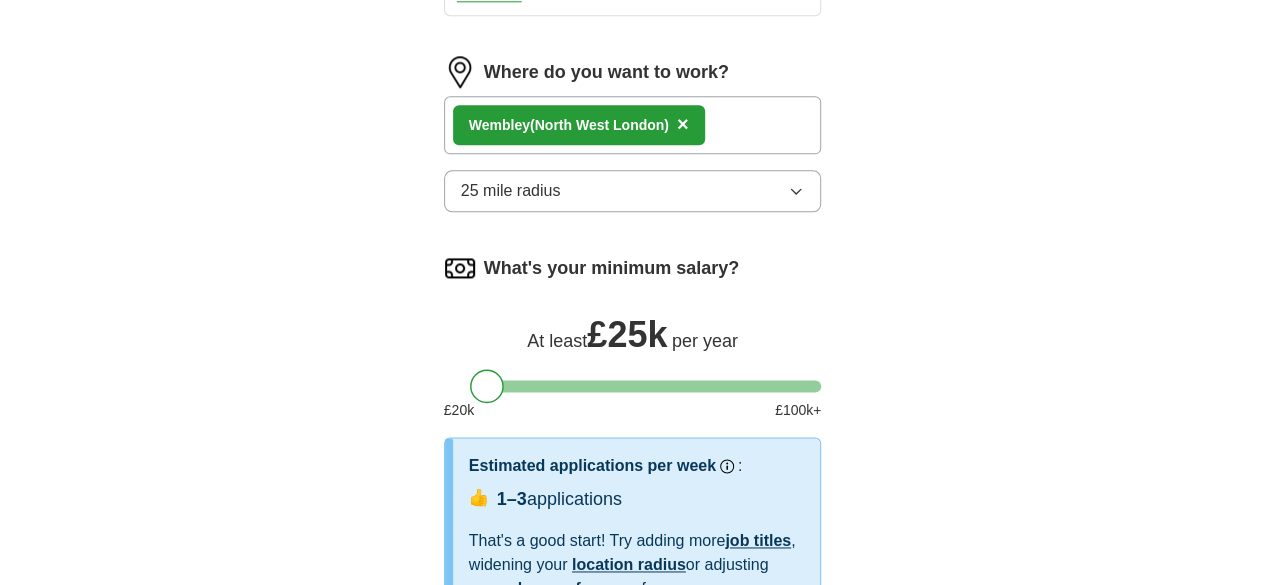 select on "**" 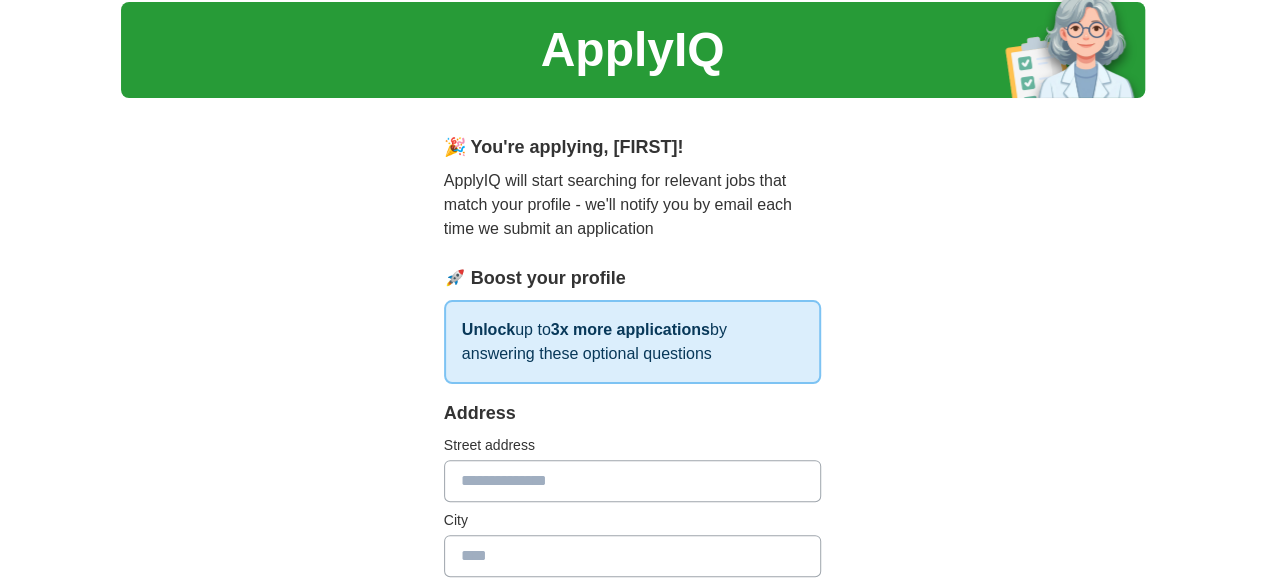scroll, scrollTop: 122, scrollLeft: 0, axis: vertical 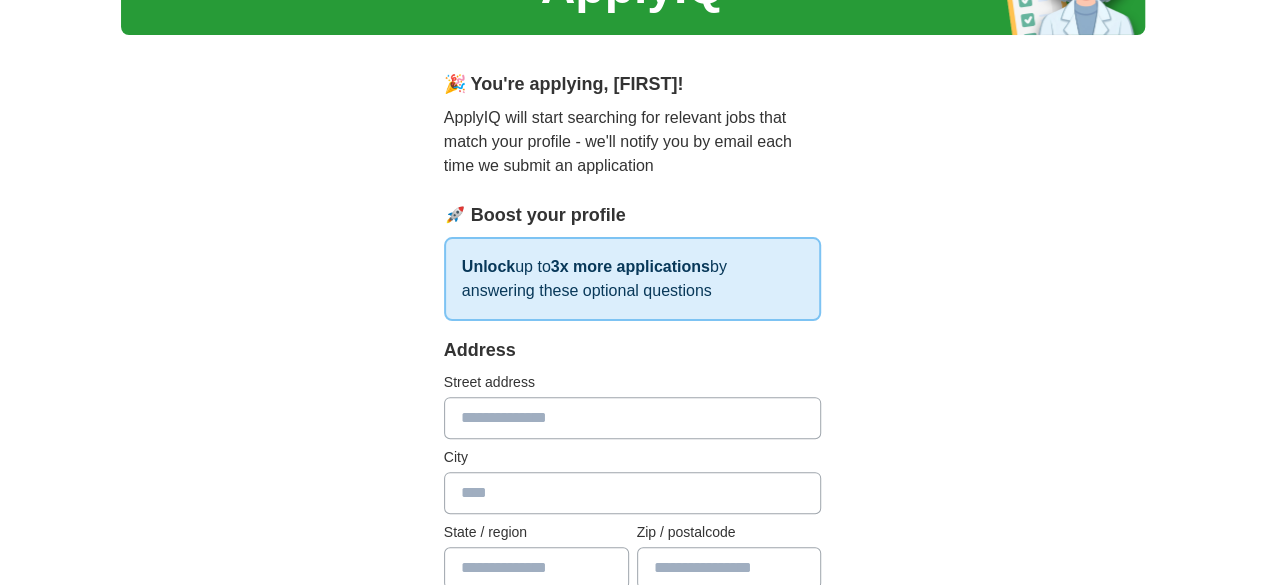 click at bounding box center (633, 418) 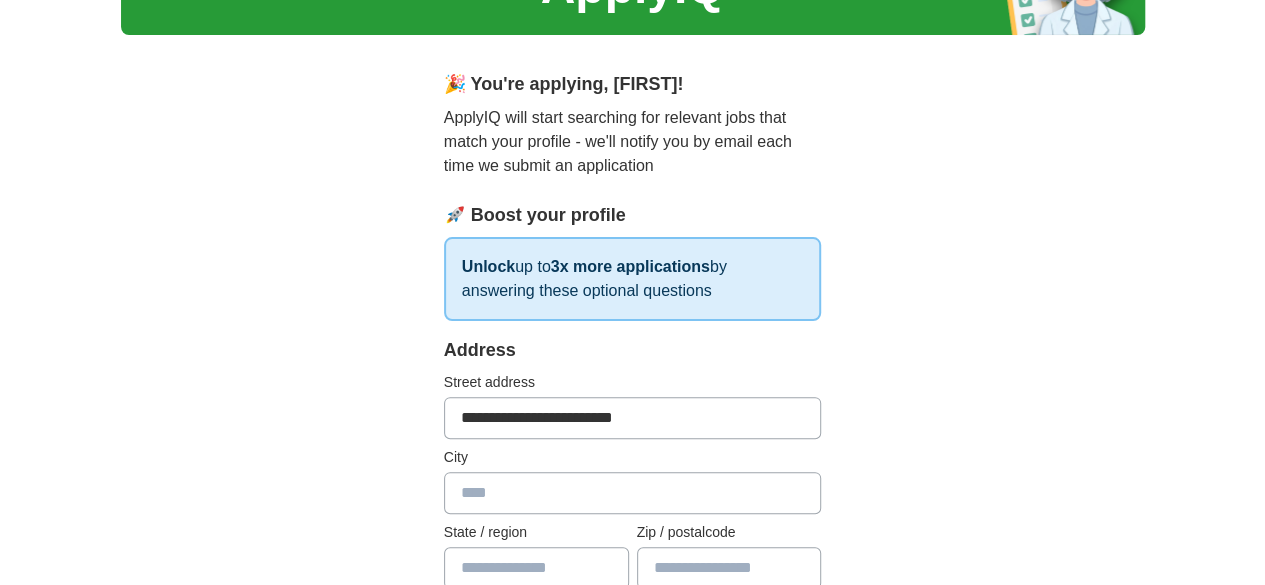 type on "*******" 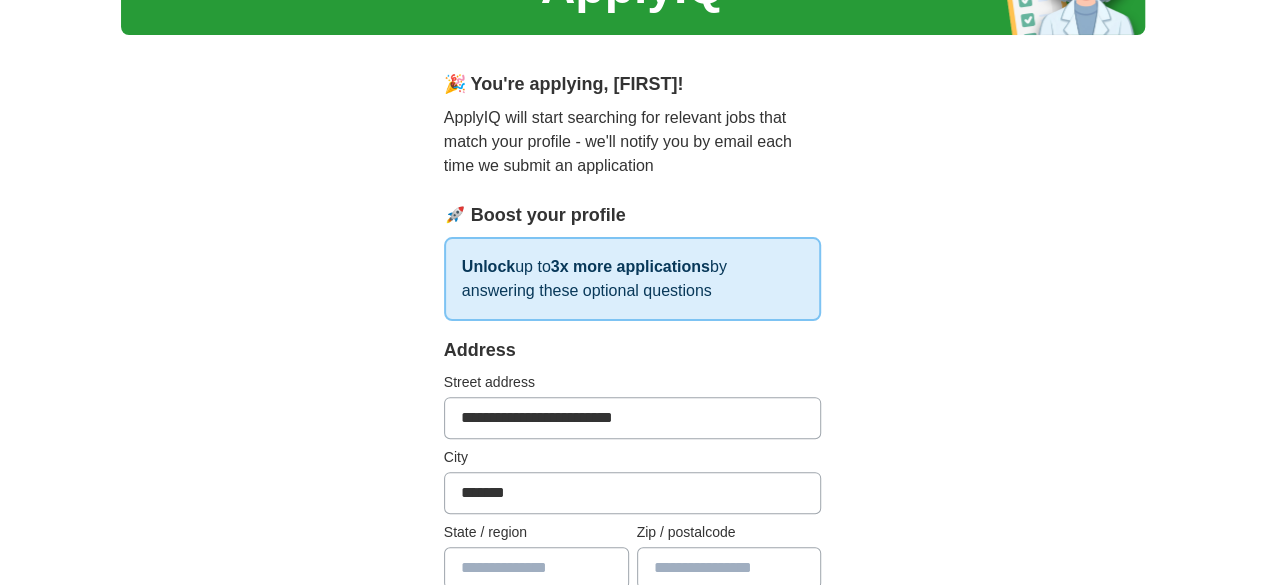 type on "*****" 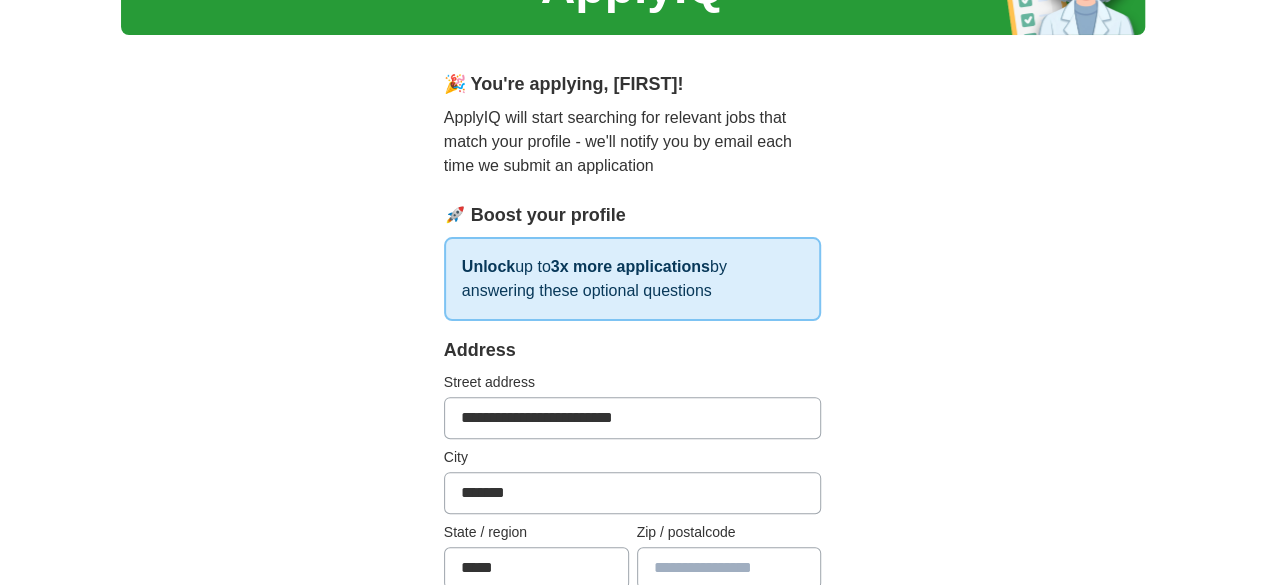 type on "*******" 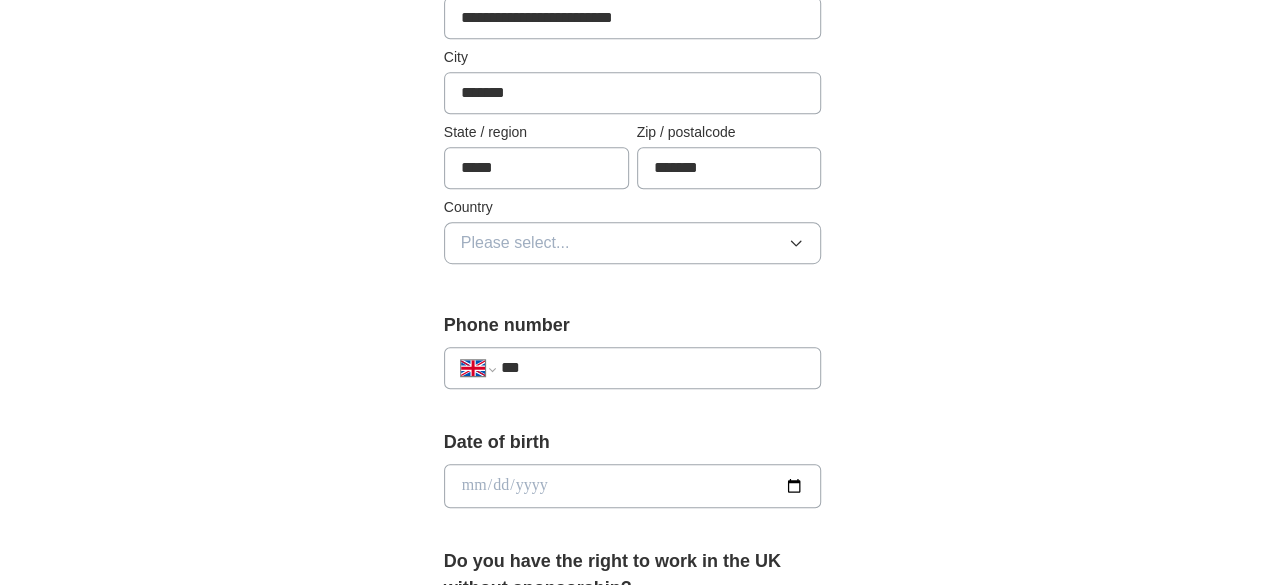 scroll, scrollTop: 523, scrollLeft: 0, axis: vertical 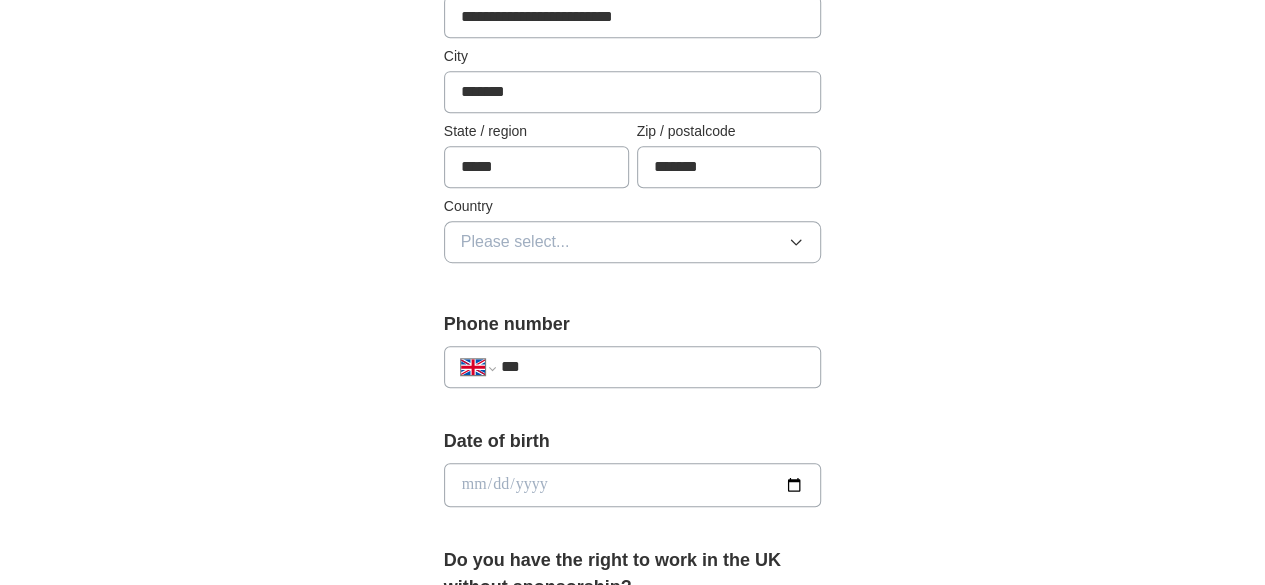 click on "Please select..." at bounding box center [633, 242] 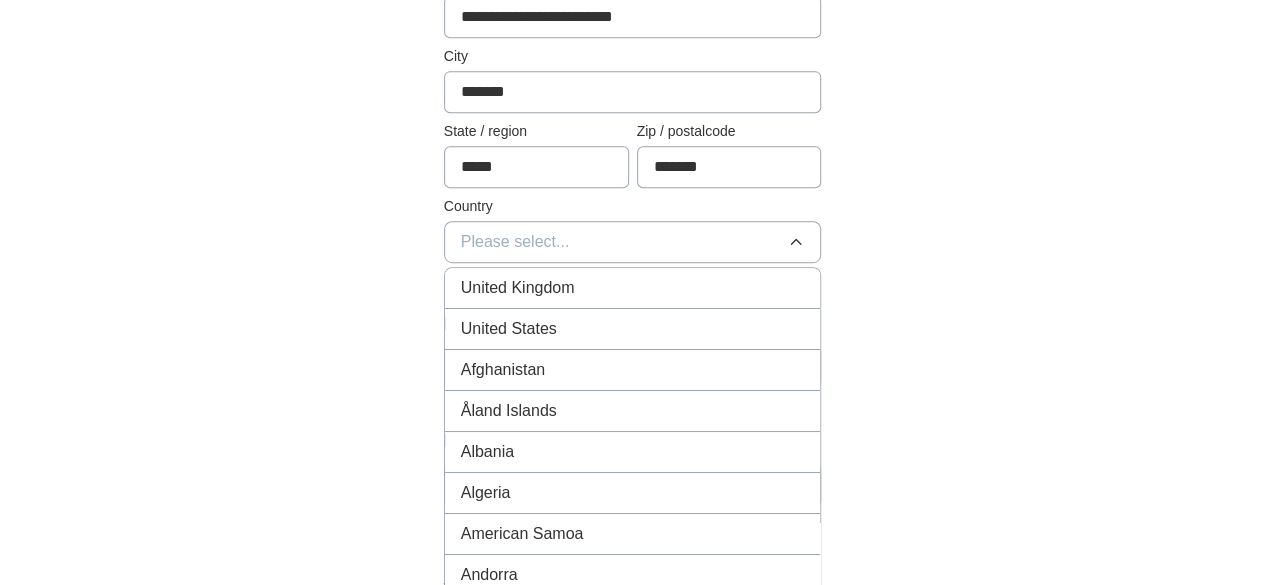 click on "United Kingdom" at bounding box center [633, 288] 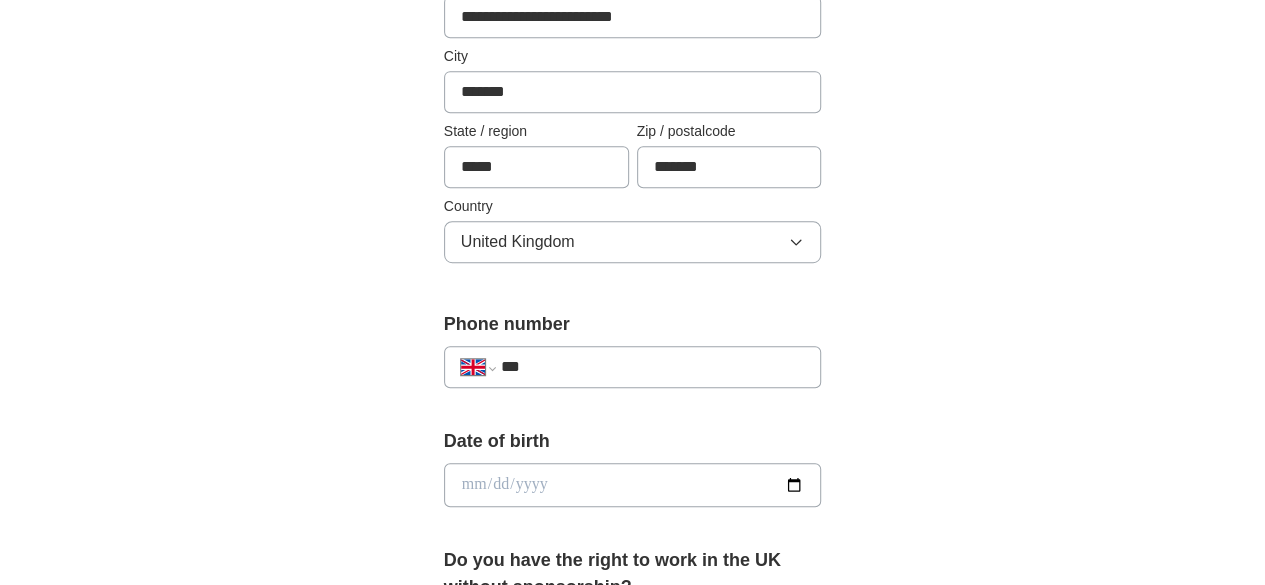 click on "***" at bounding box center (653, 367) 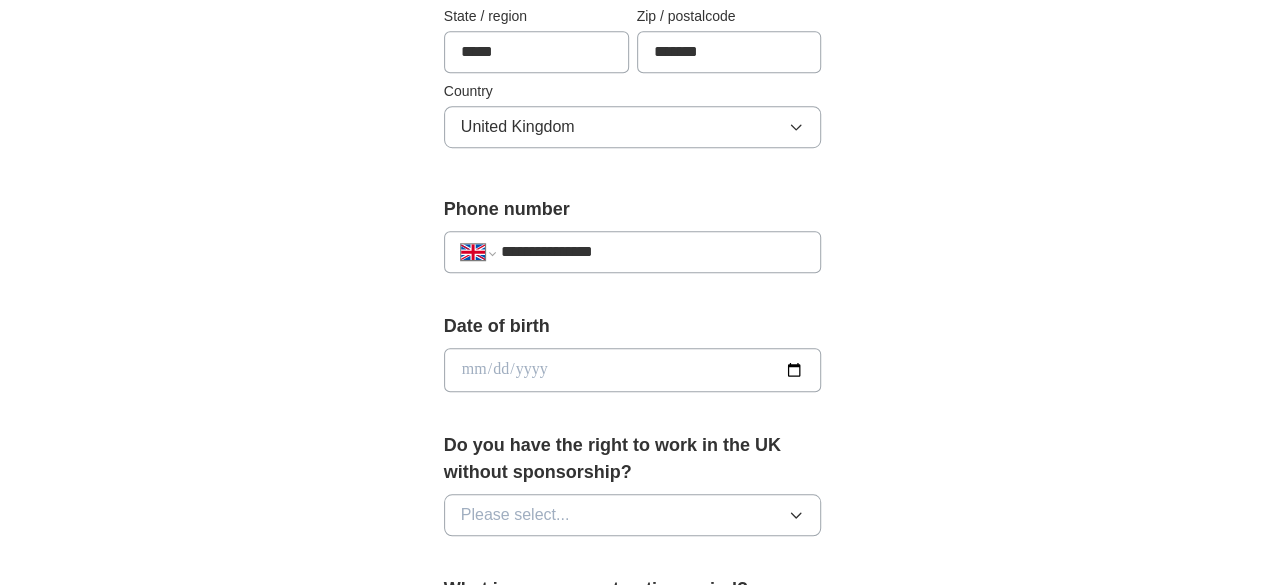 scroll, scrollTop: 642, scrollLeft: 0, axis: vertical 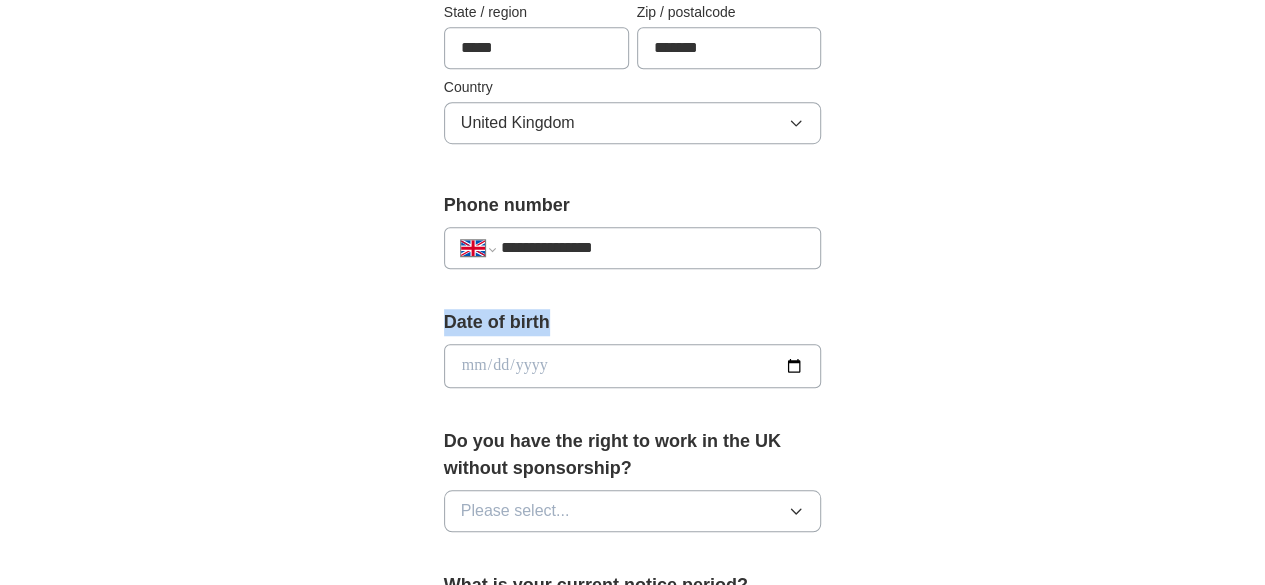 drag, startPoint x: 612, startPoint y: 326, endPoint x: 607, endPoint y: 337, distance: 12.083046 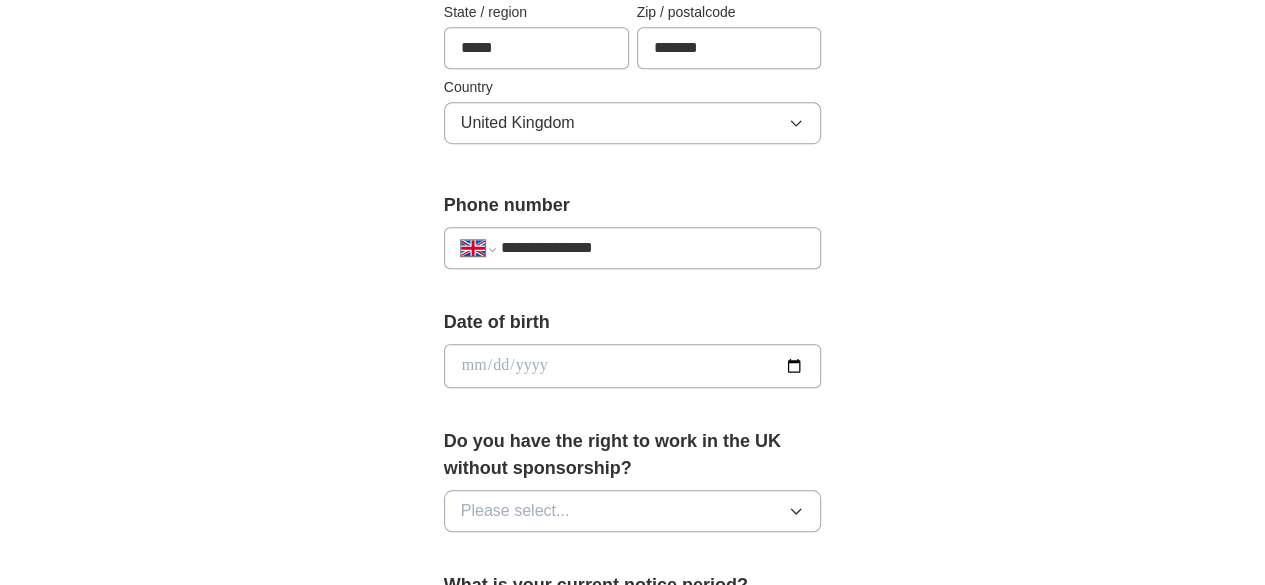 click at bounding box center (633, 366) 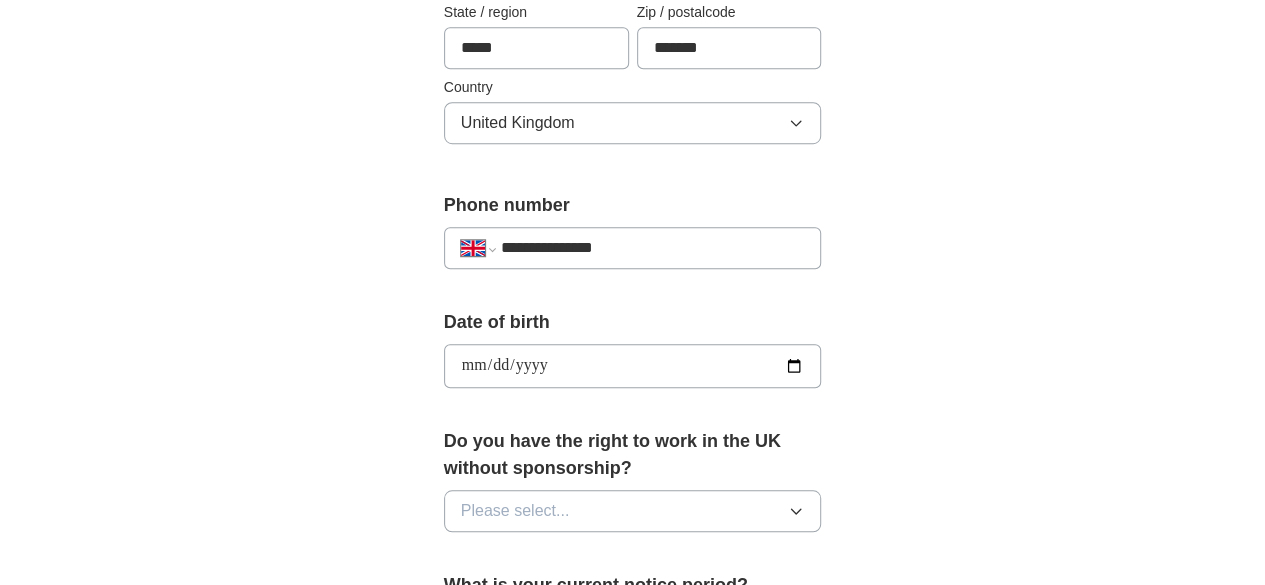 type on "**********" 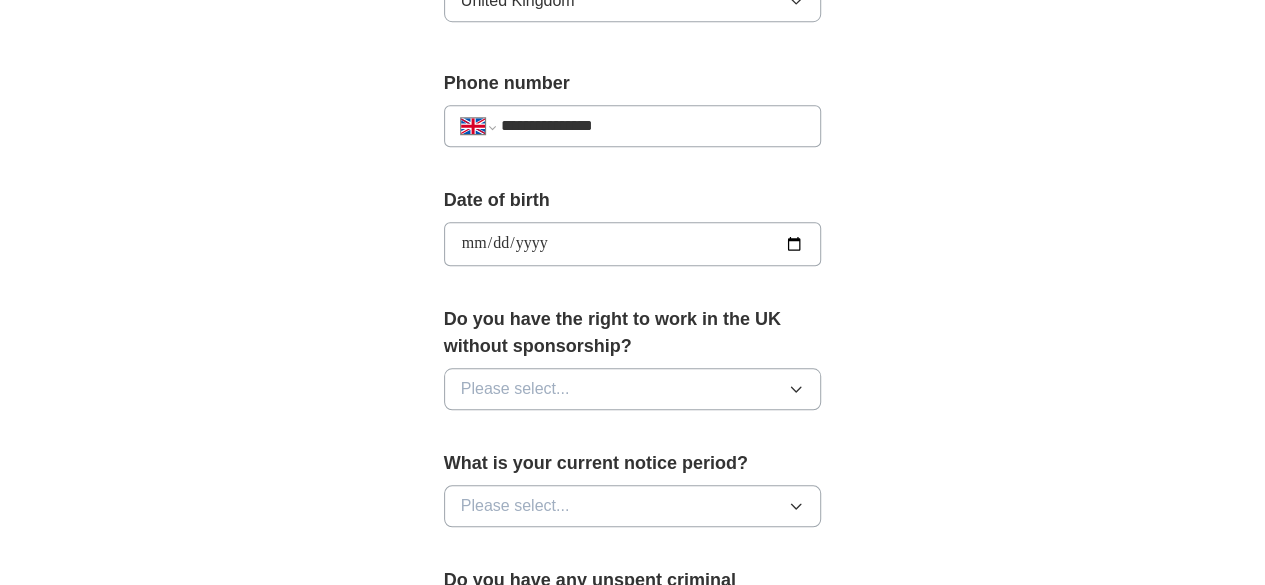 scroll, scrollTop: 797, scrollLeft: 0, axis: vertical 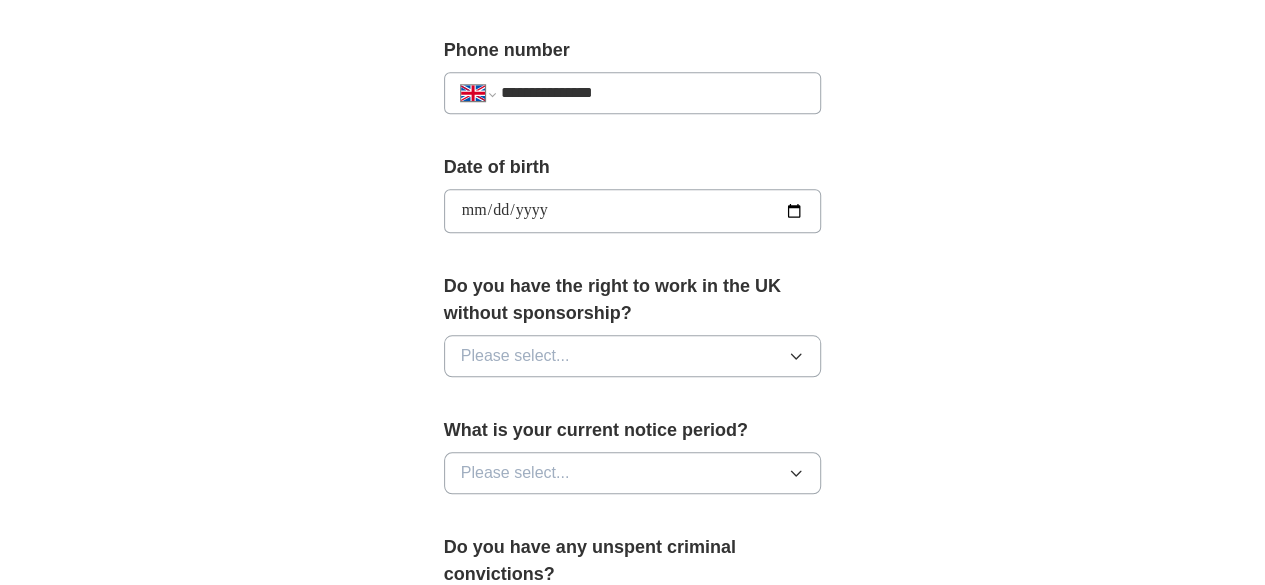 click on "Please select..." at bounding box center (633, 356) 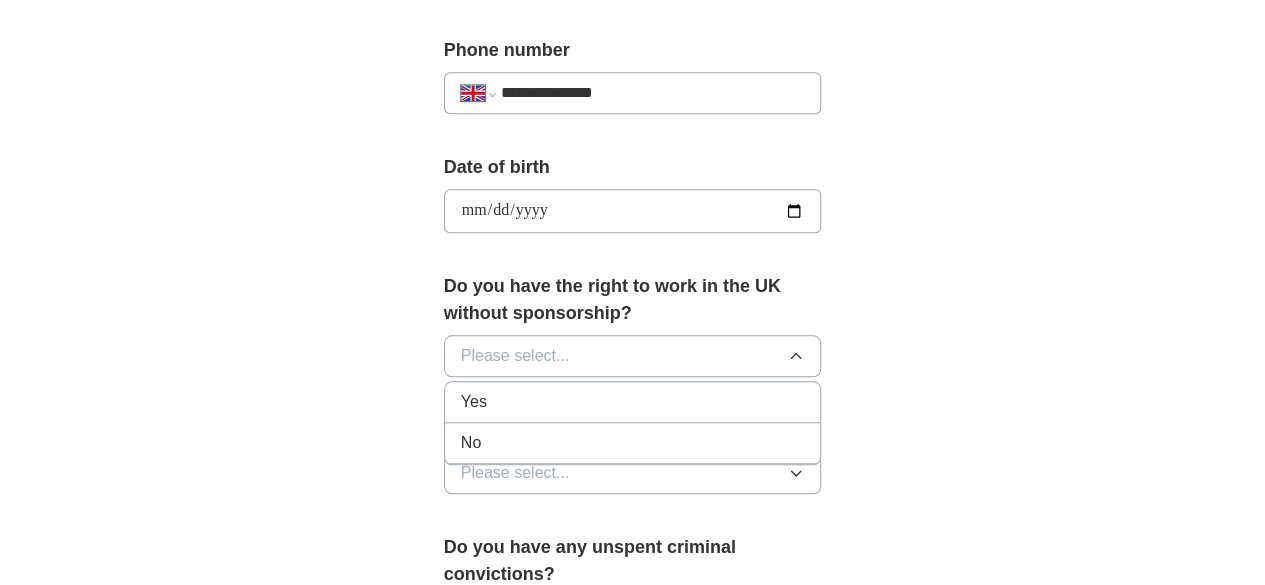 click on "Yes" at bounding box center [633, 402] 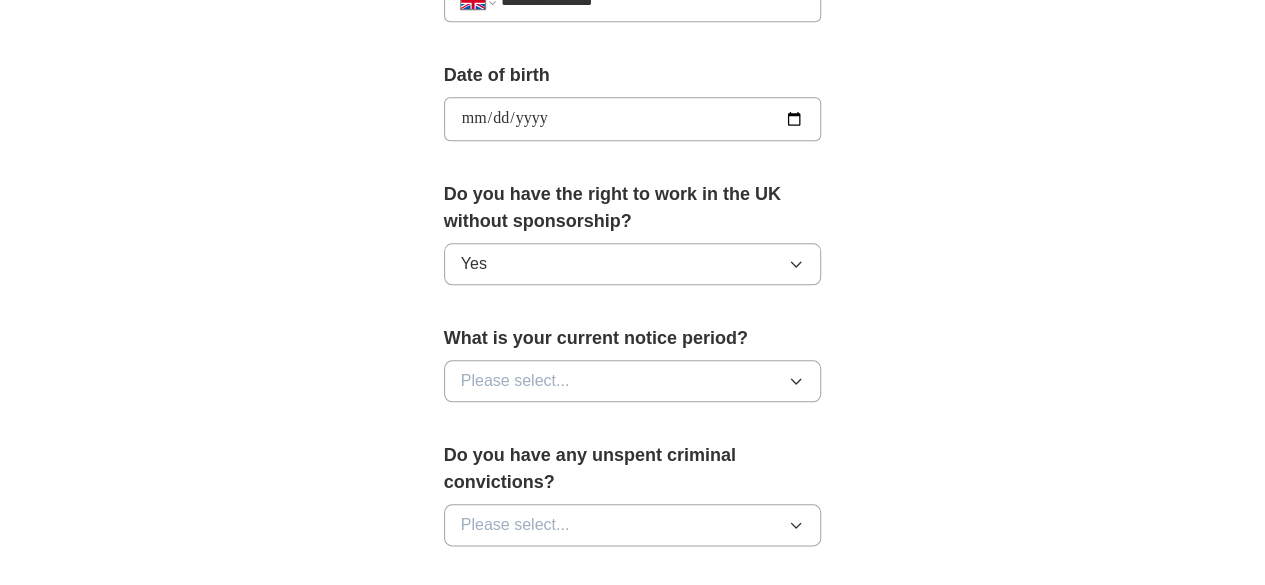 scroll, scrollTop: 892, scrollLeft: 0, axis: vertical 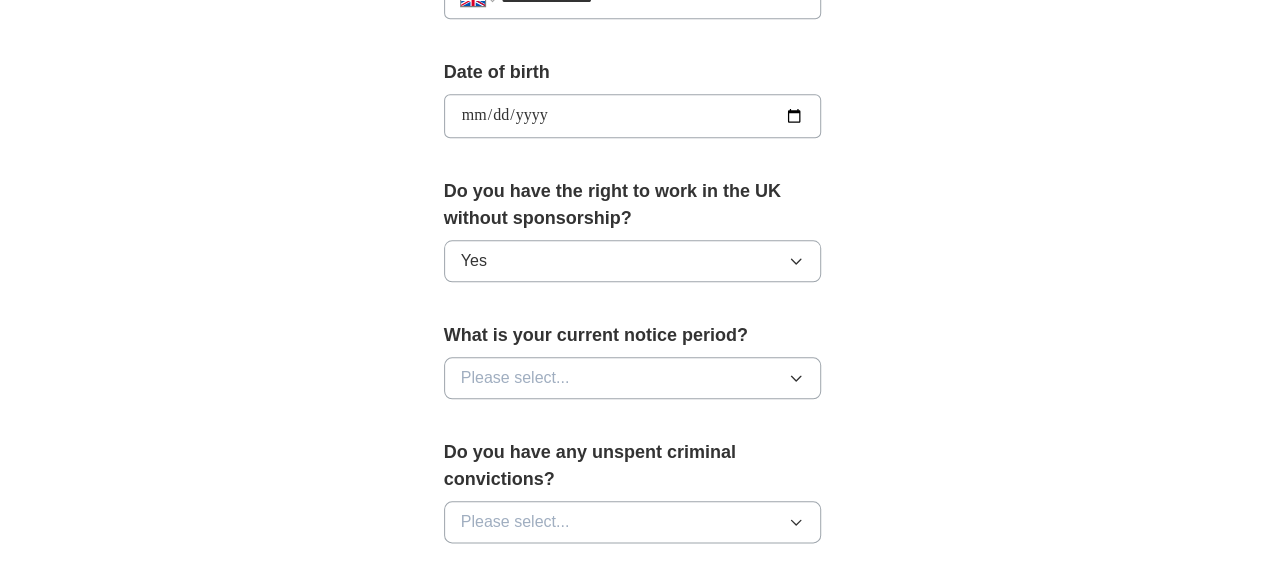 click on "Please select..." at bounding box center [633, 378] 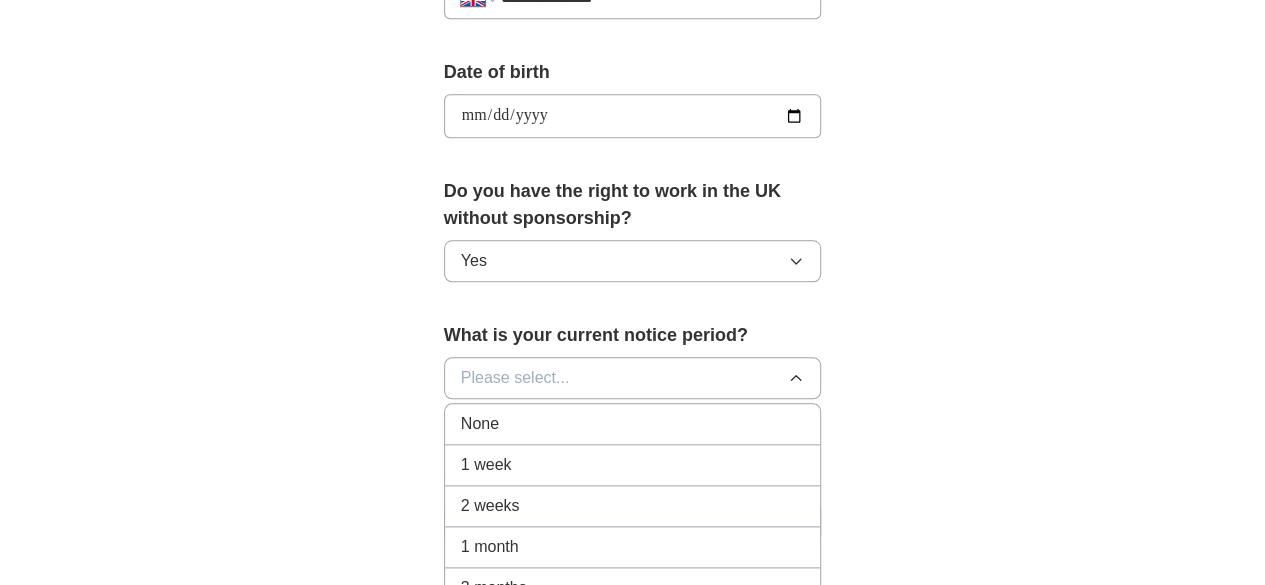click on "None" at bounding box center [633, 424] 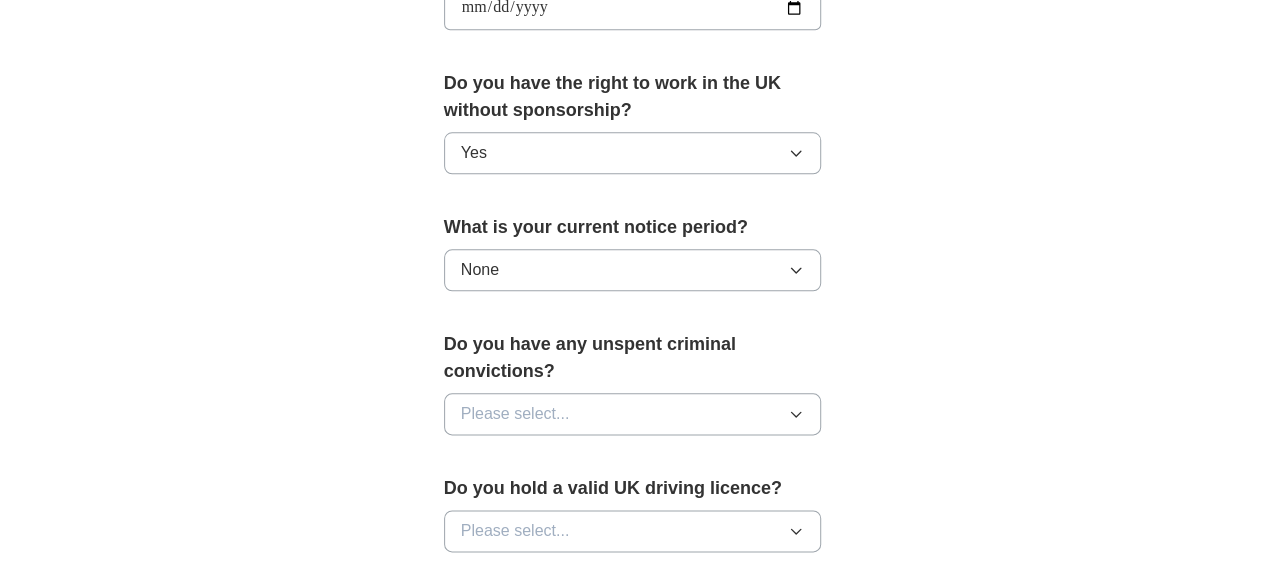 scroll, scrollTop: 1006, scrollLeft: 0, axis: vertical 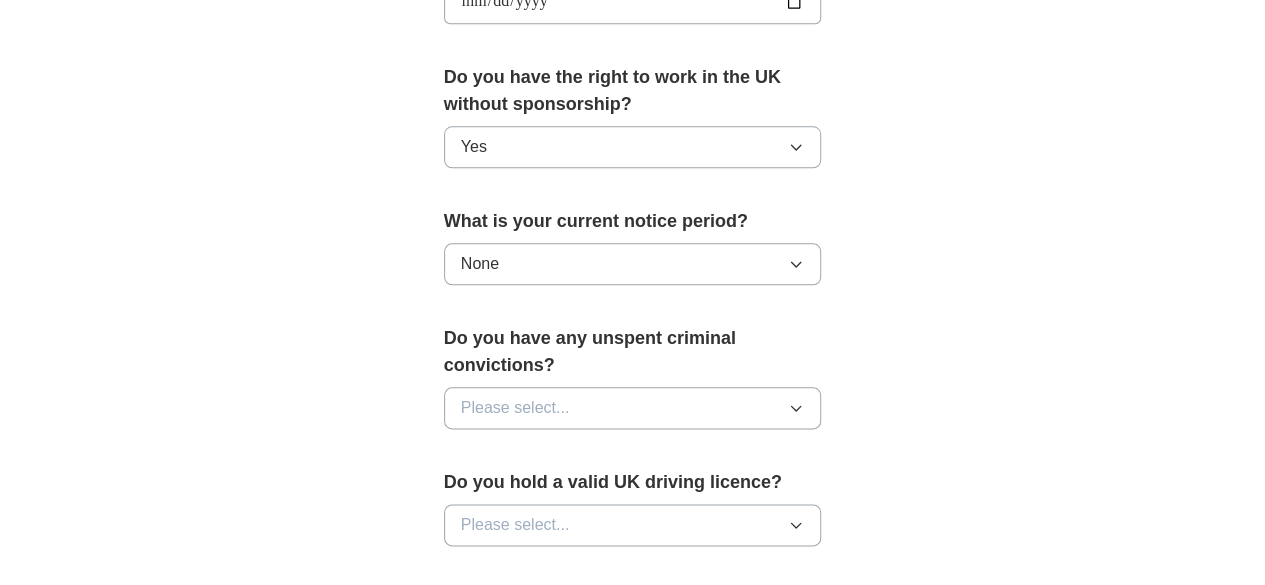 click on "Please select..." at bounding box center [633, 408] 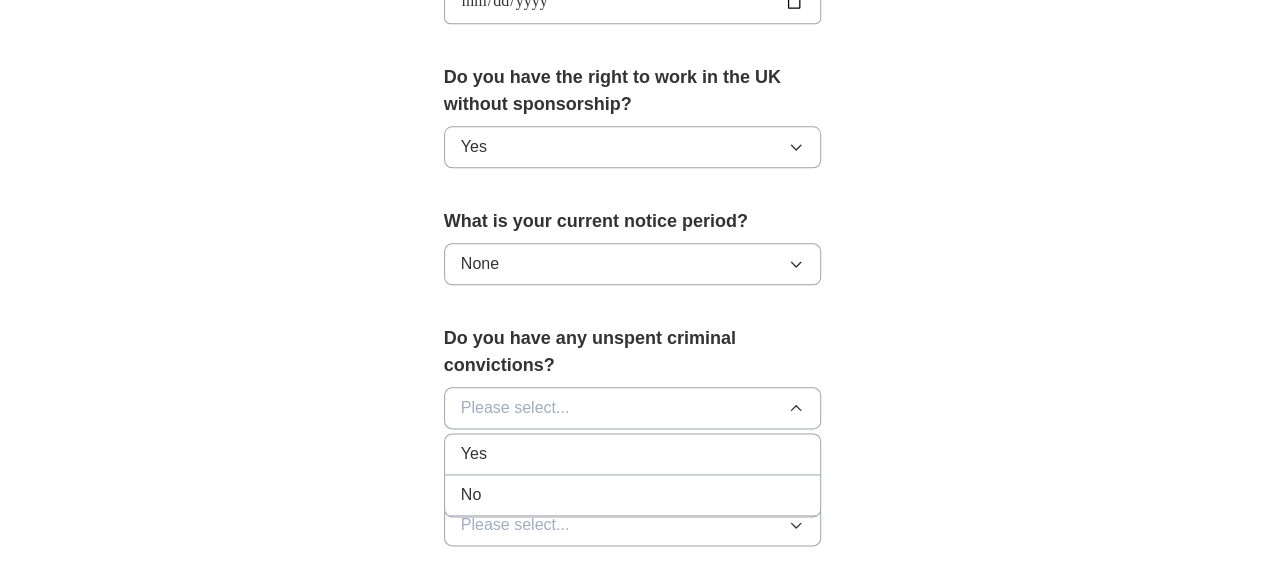 click on "No" at bounding box center (633, 495) 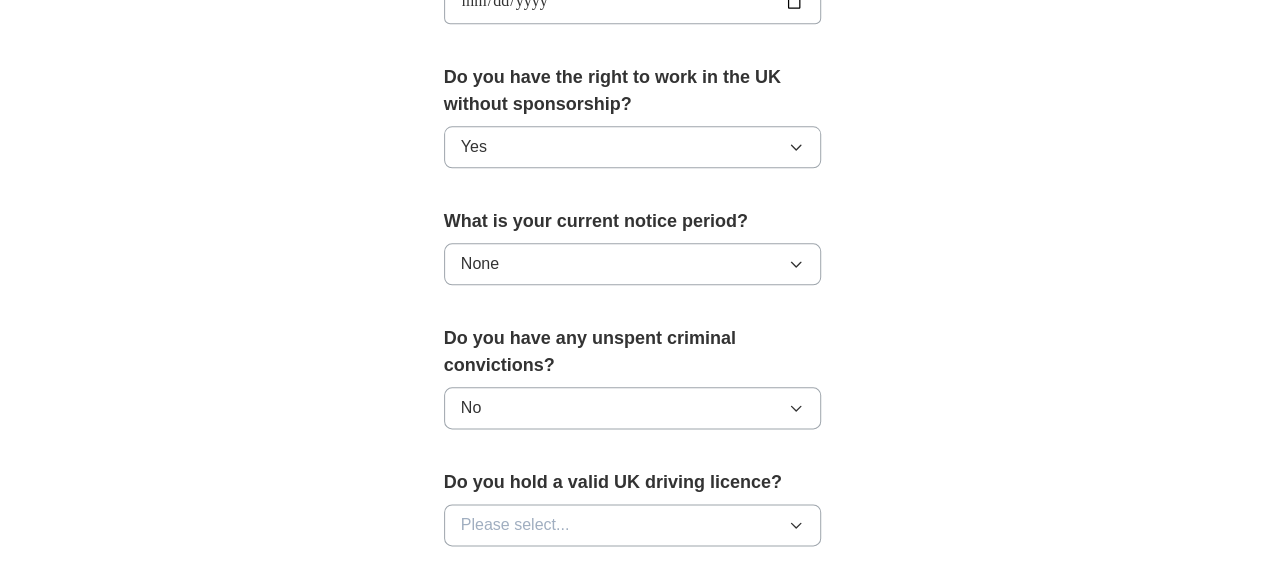 click on "Please select..." at bounding box center [633, 525] 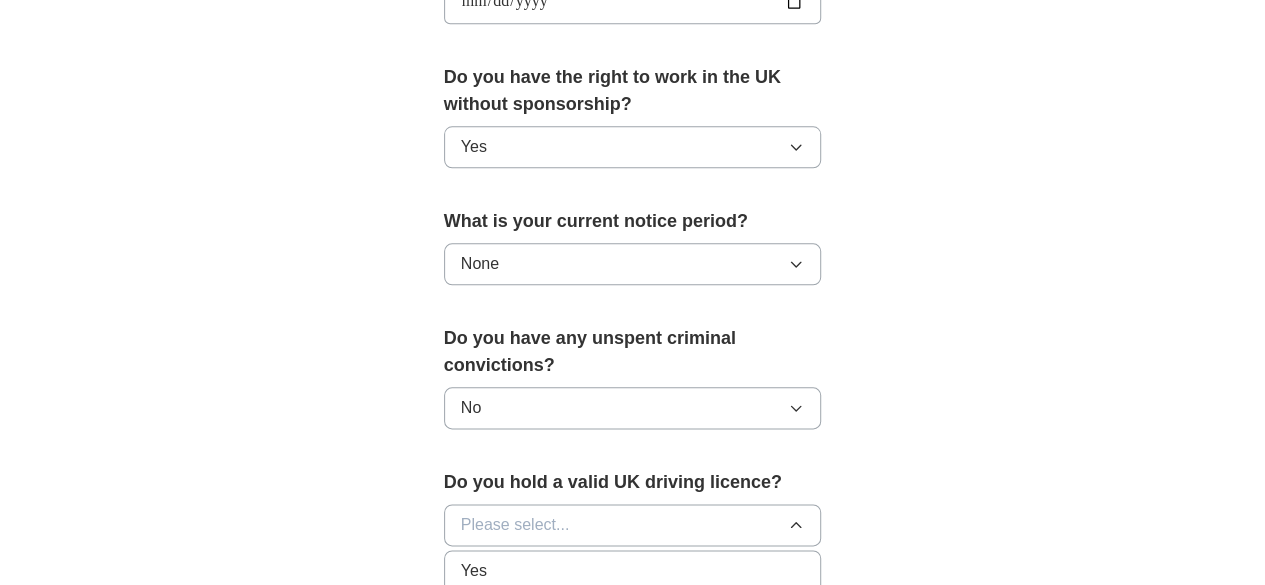 click on "No" at bounding box center [633, 612] 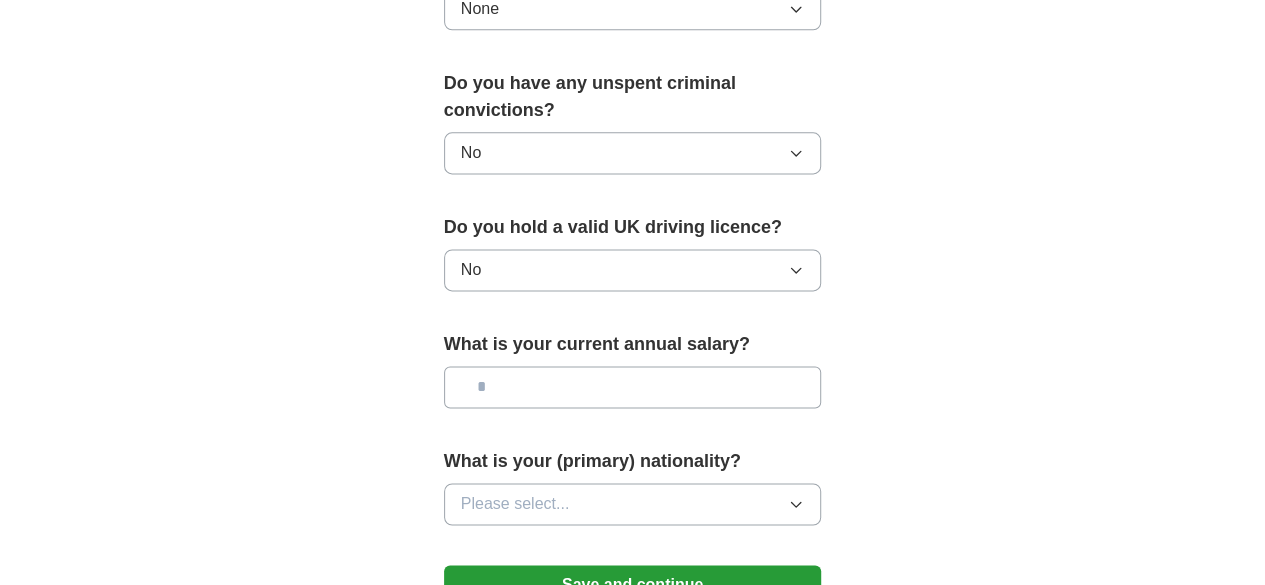 scroll, scrollTop: 1262, scrollLeft: 0, axis: vertical 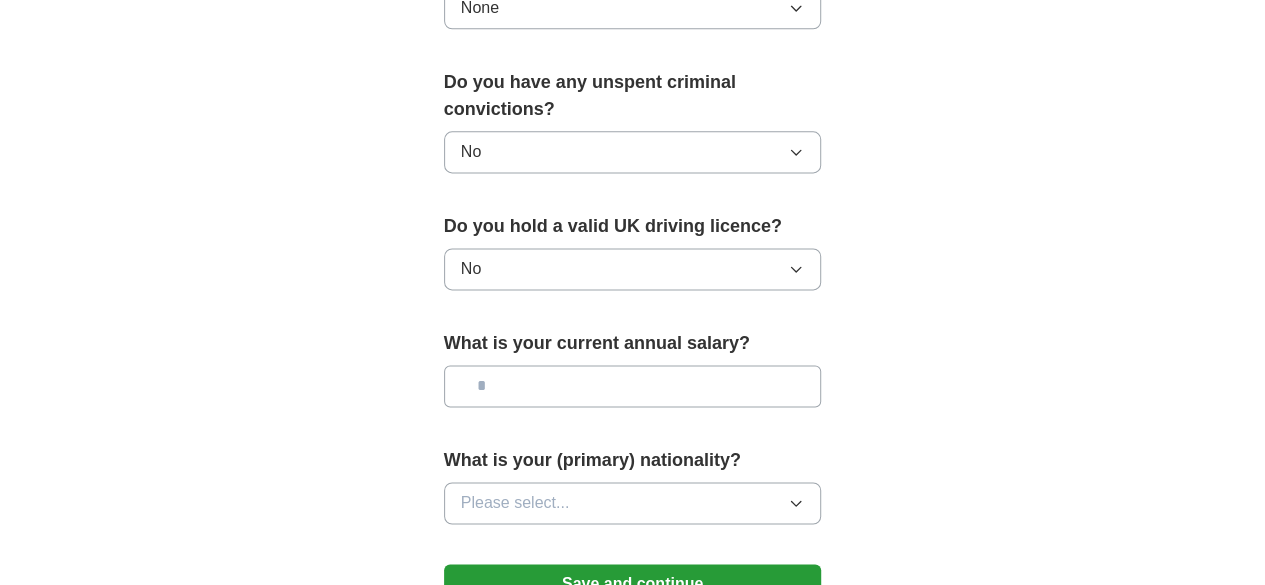 click on "Save and continue" at bounding box center (633, 584) 